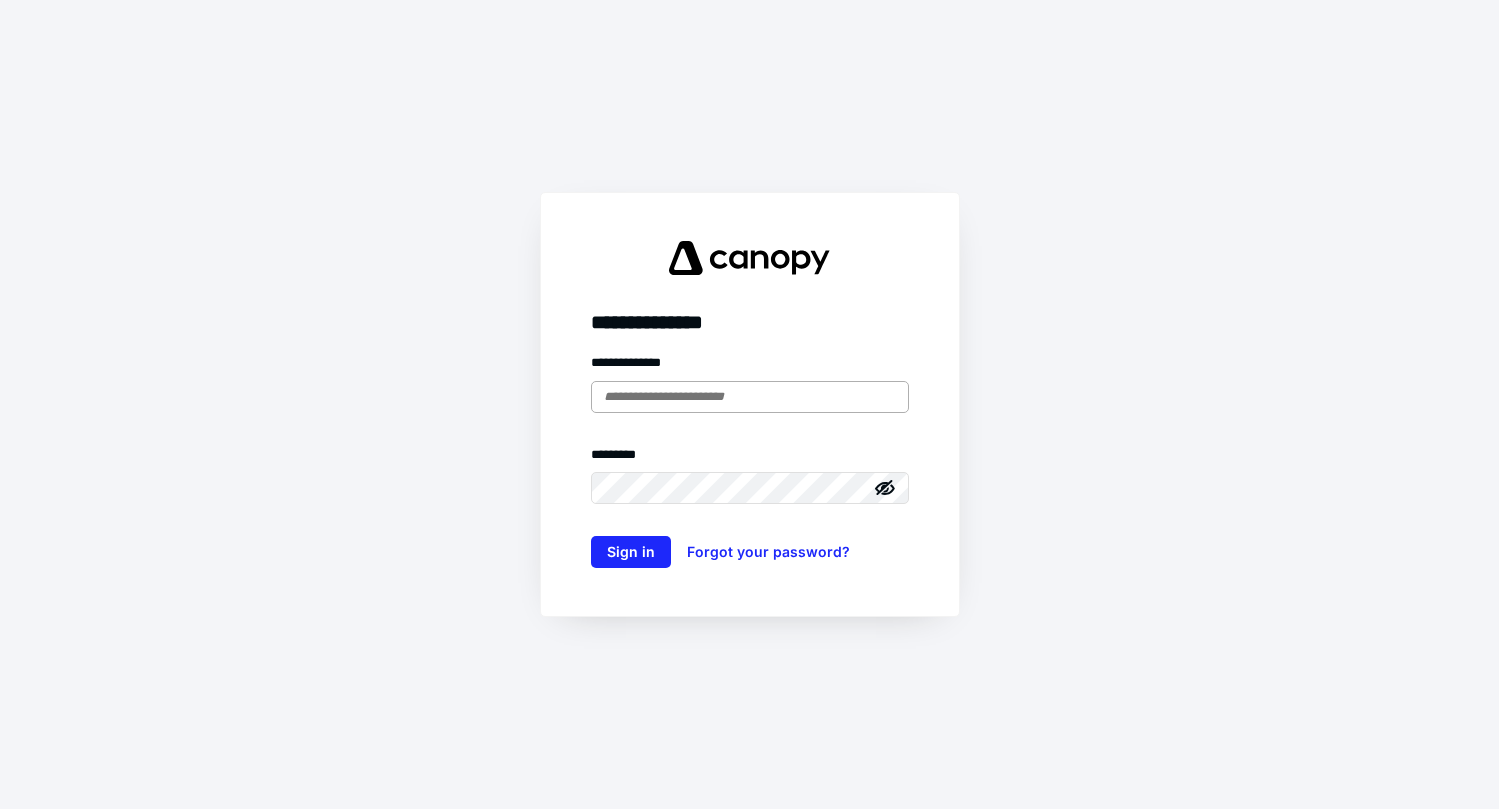 scroll, scrollTop: 0, scrollLeft: 0, axis: both 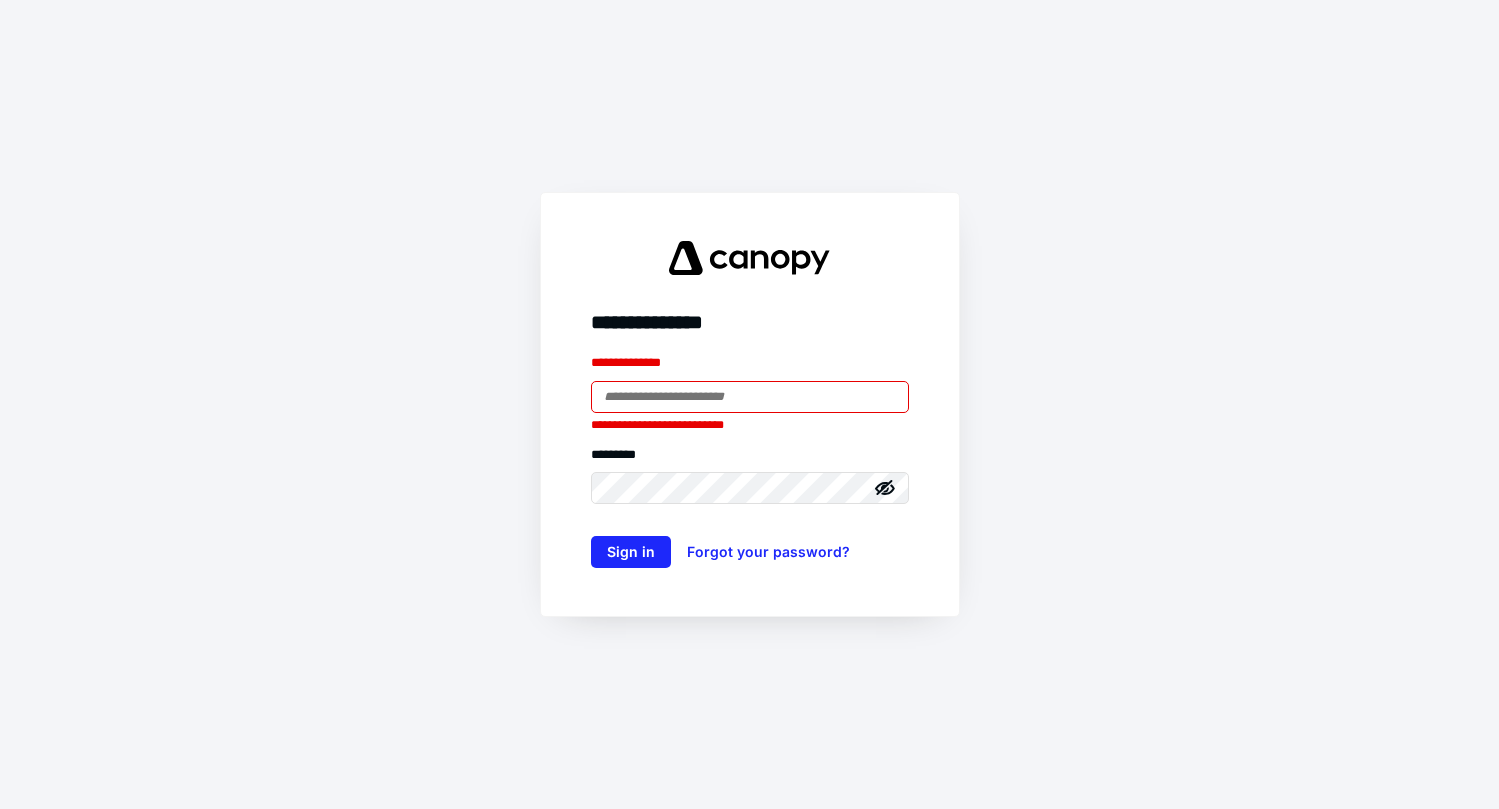 click on "**********" at bounding box center [750, 367] 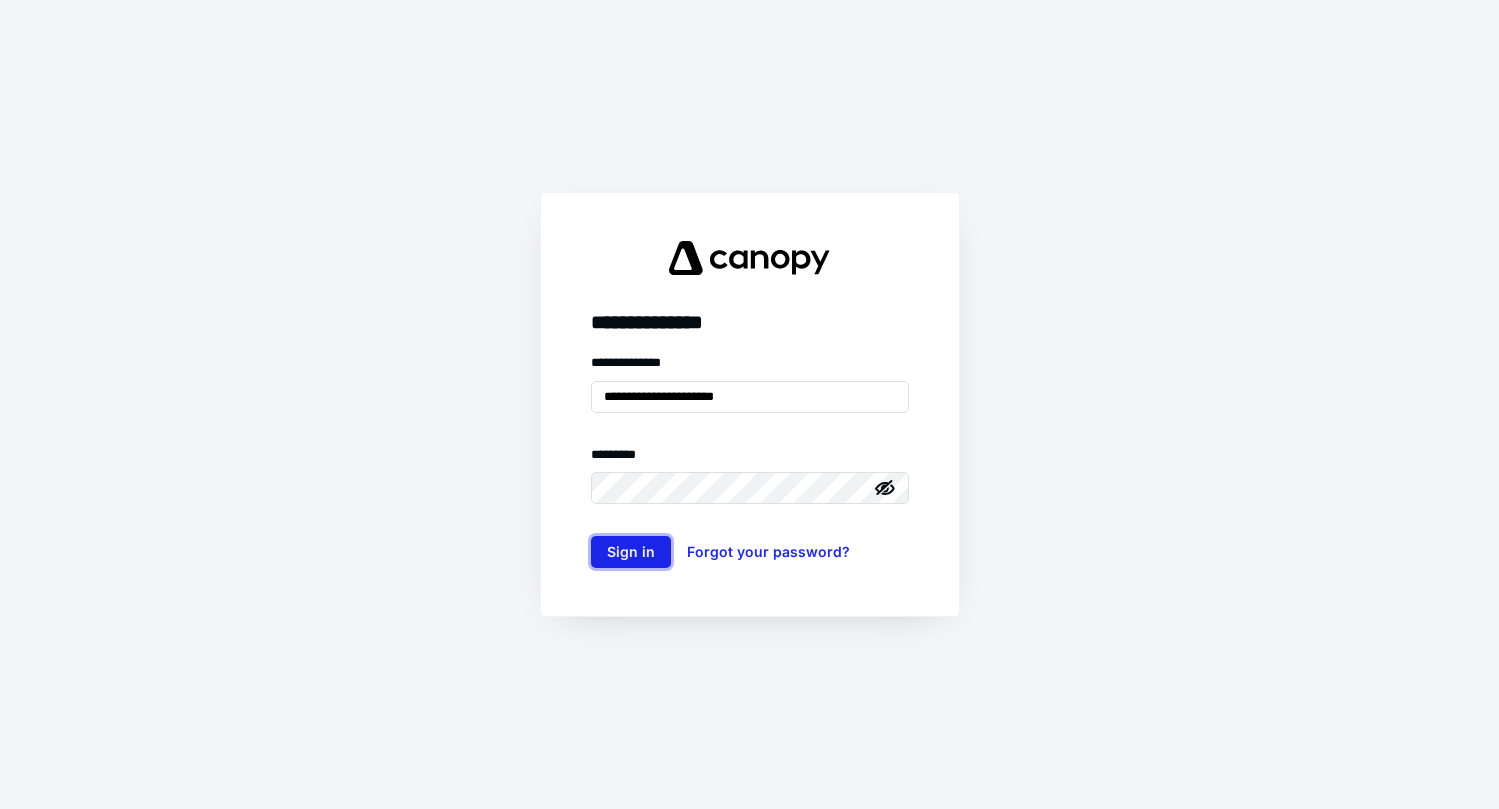 click on "Sign in" at bounding box center [631, 552] 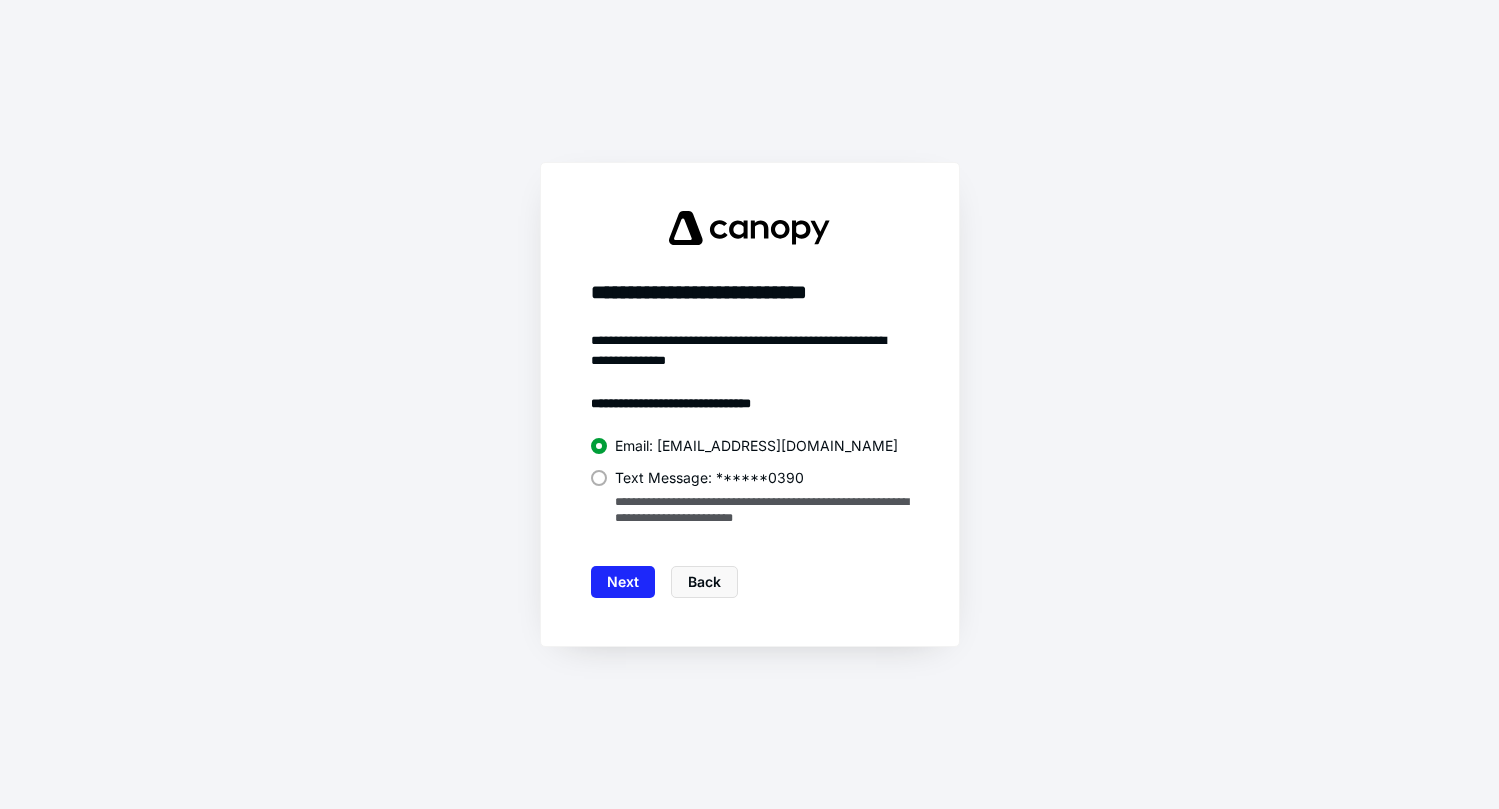 click at bounding box center (599, 478) 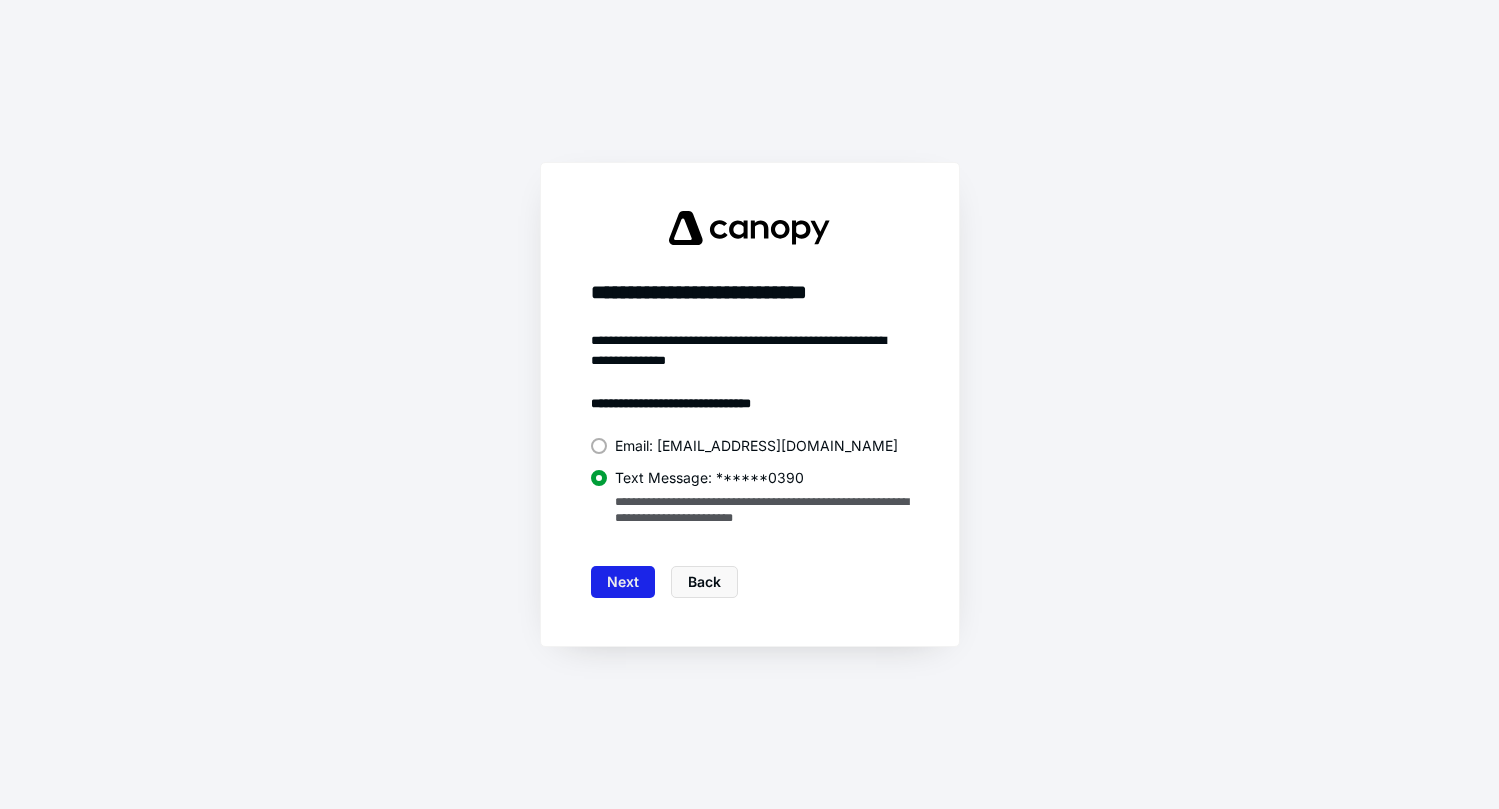 click on "Next" at bounding box center (623, 582) 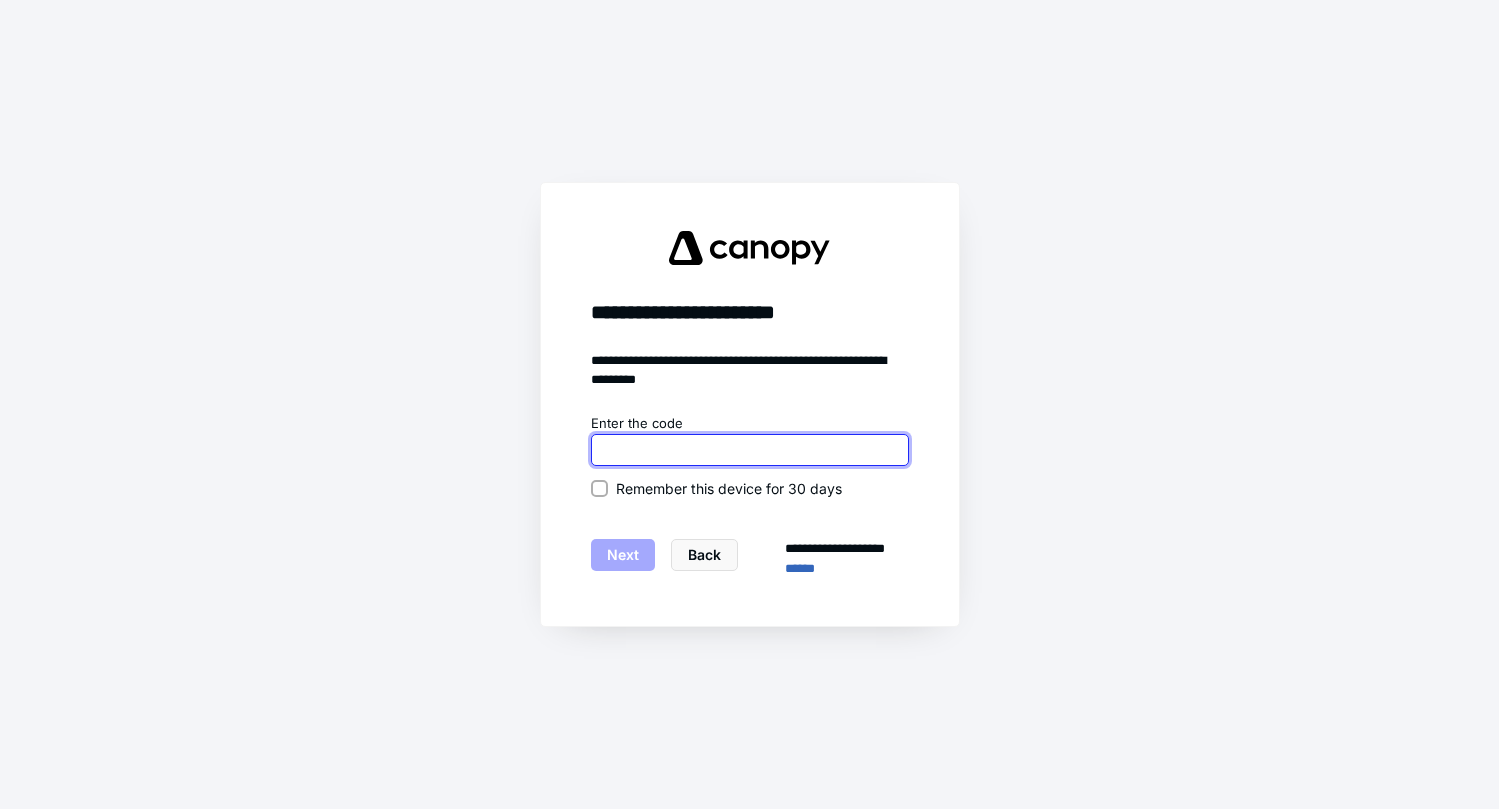 click at bounding box center (750, 450) 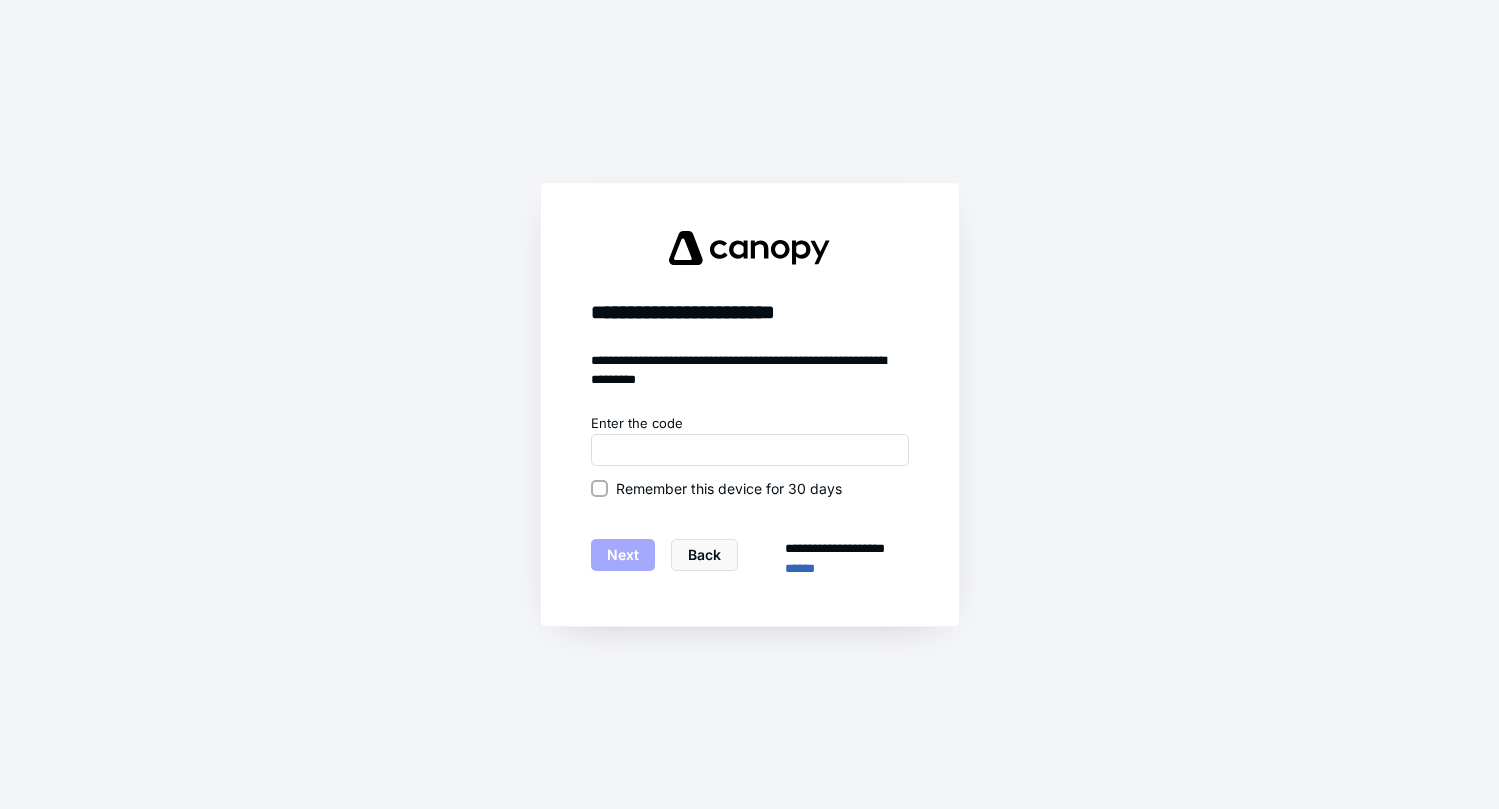 click on "Remember this device for 30 days" at bounding box center (599, 488) 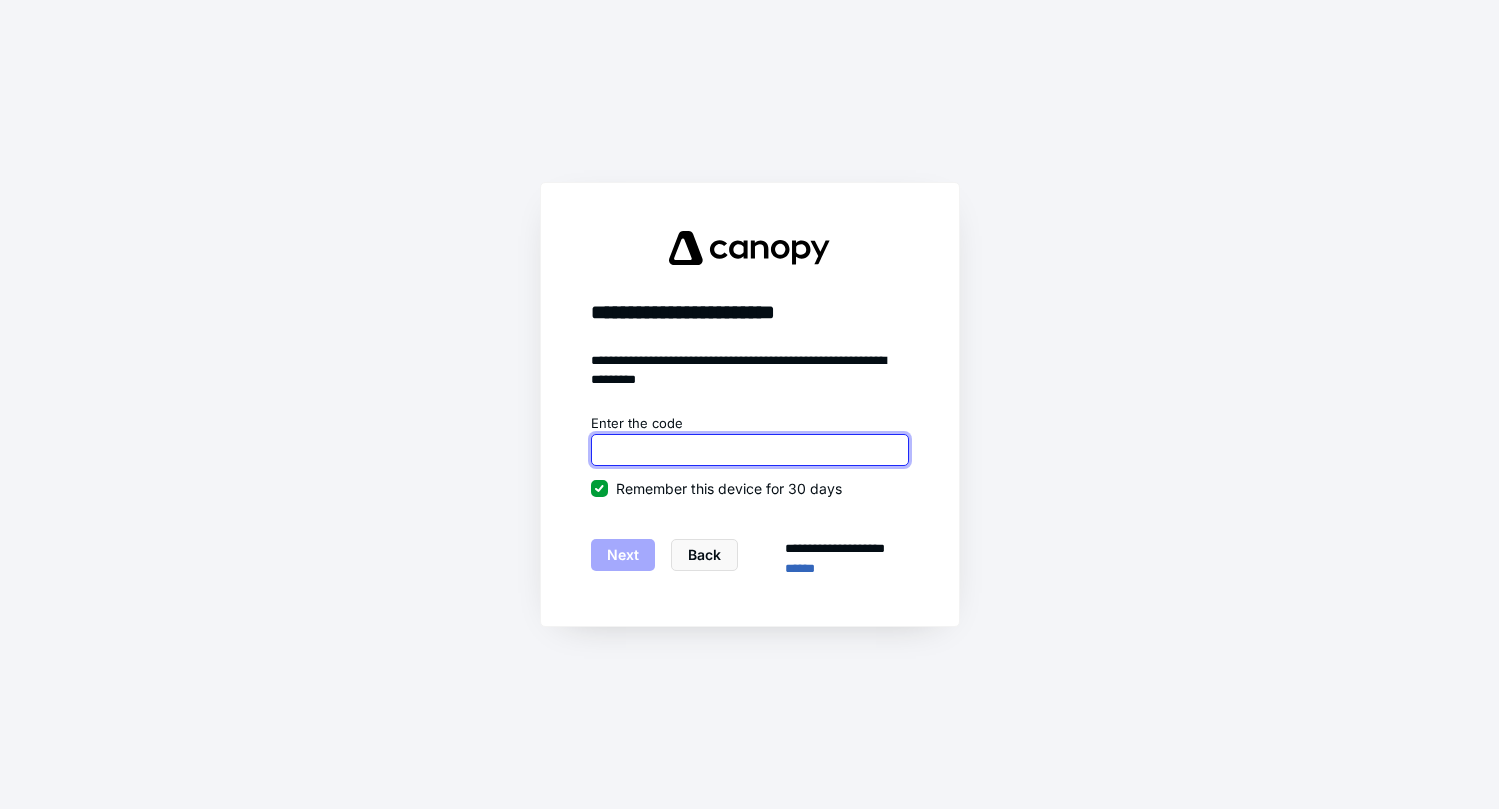 click at bounding box center [750, 450] 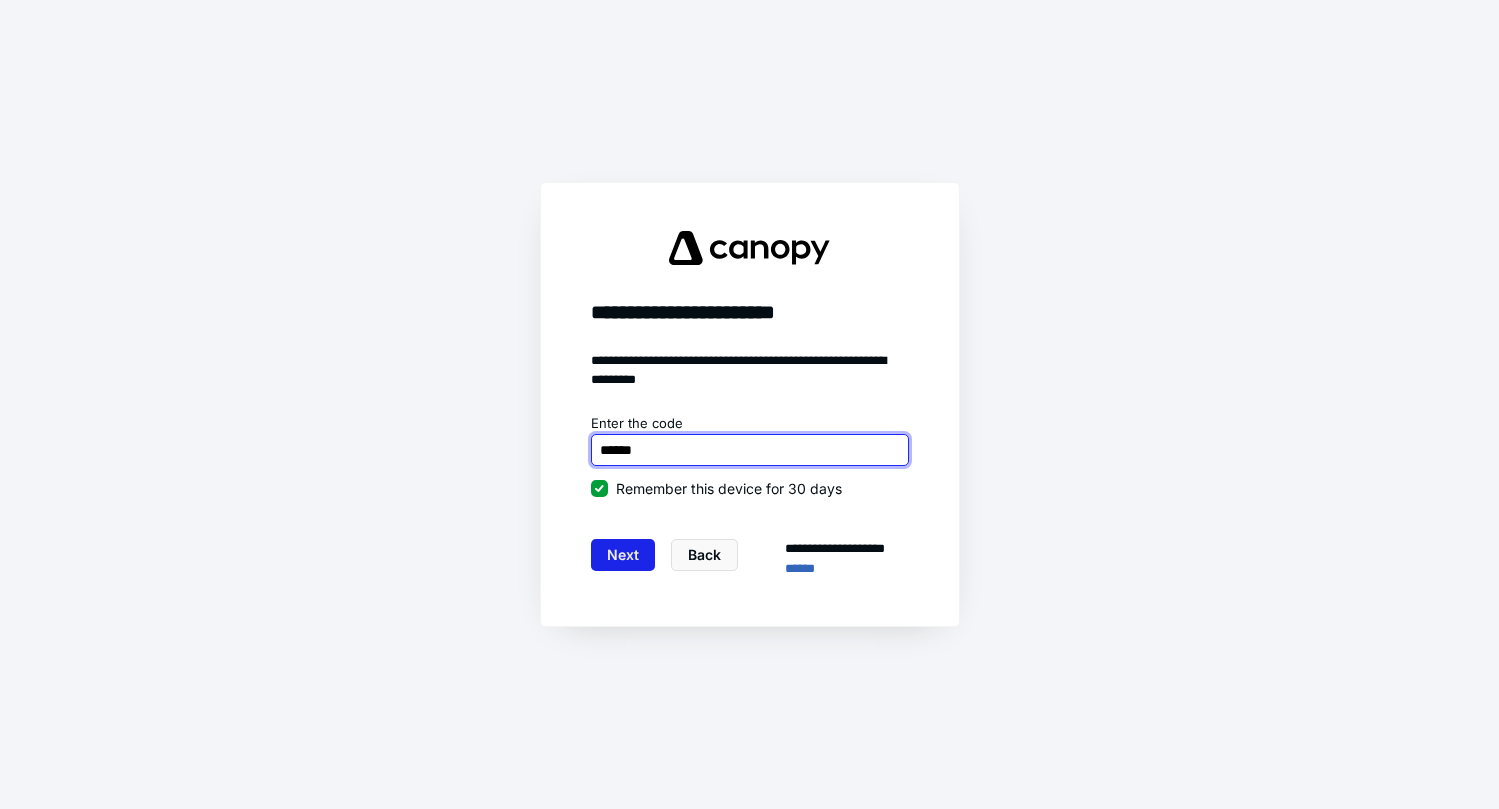 type on "******" 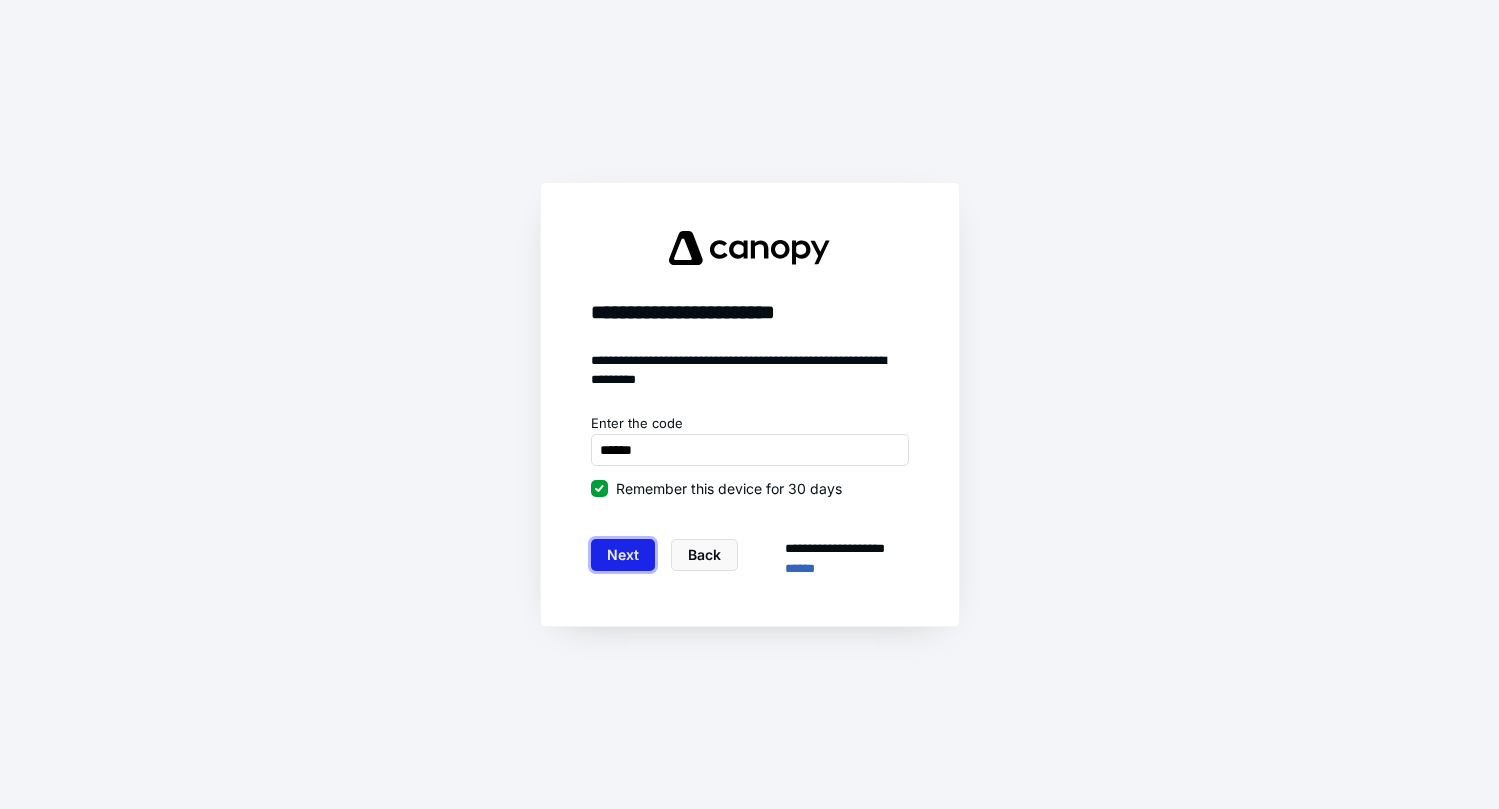 click on "Next" at bounding box center (623, 555) 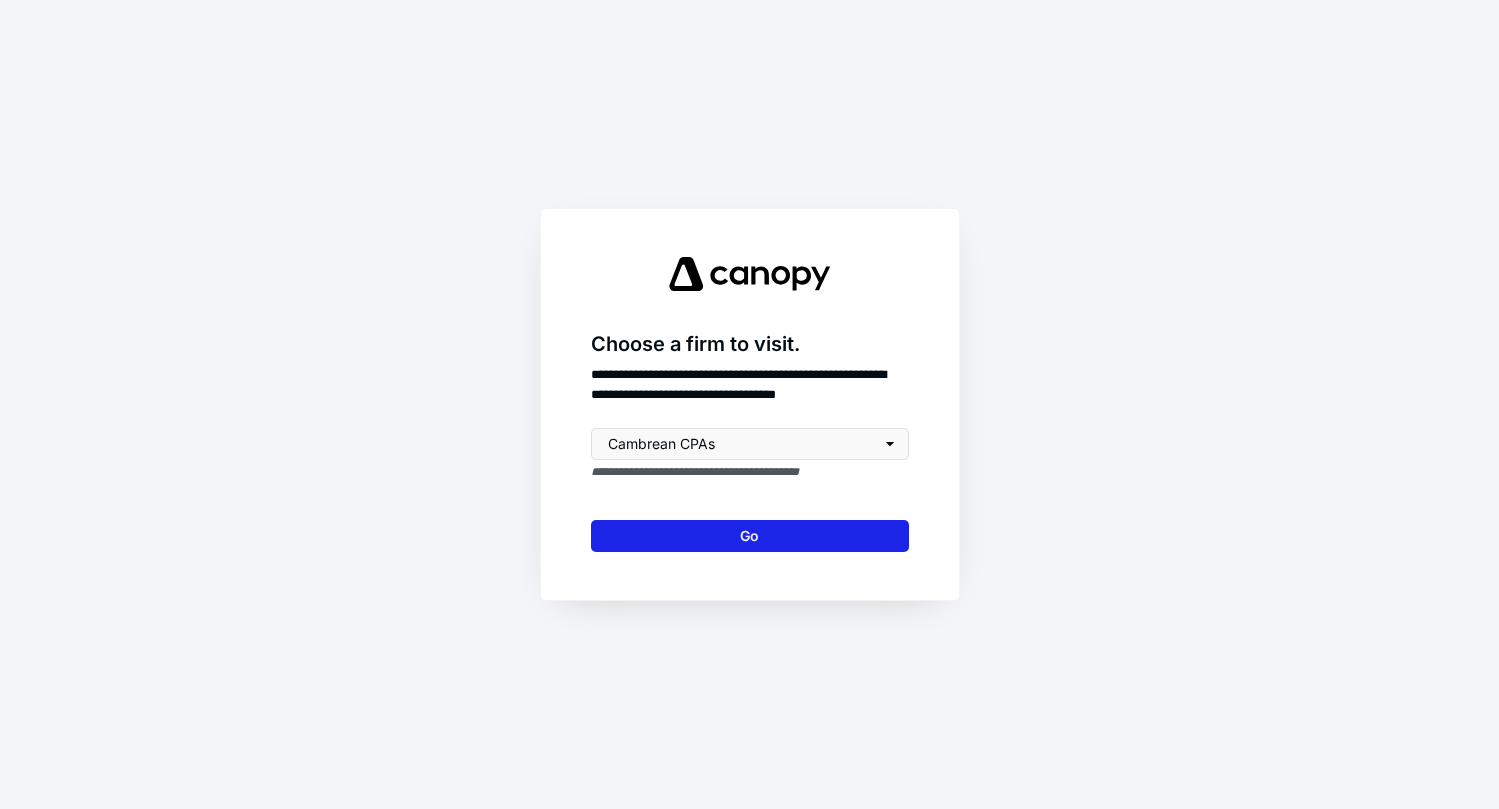 click on "Go" at bounding box center [750, 536] 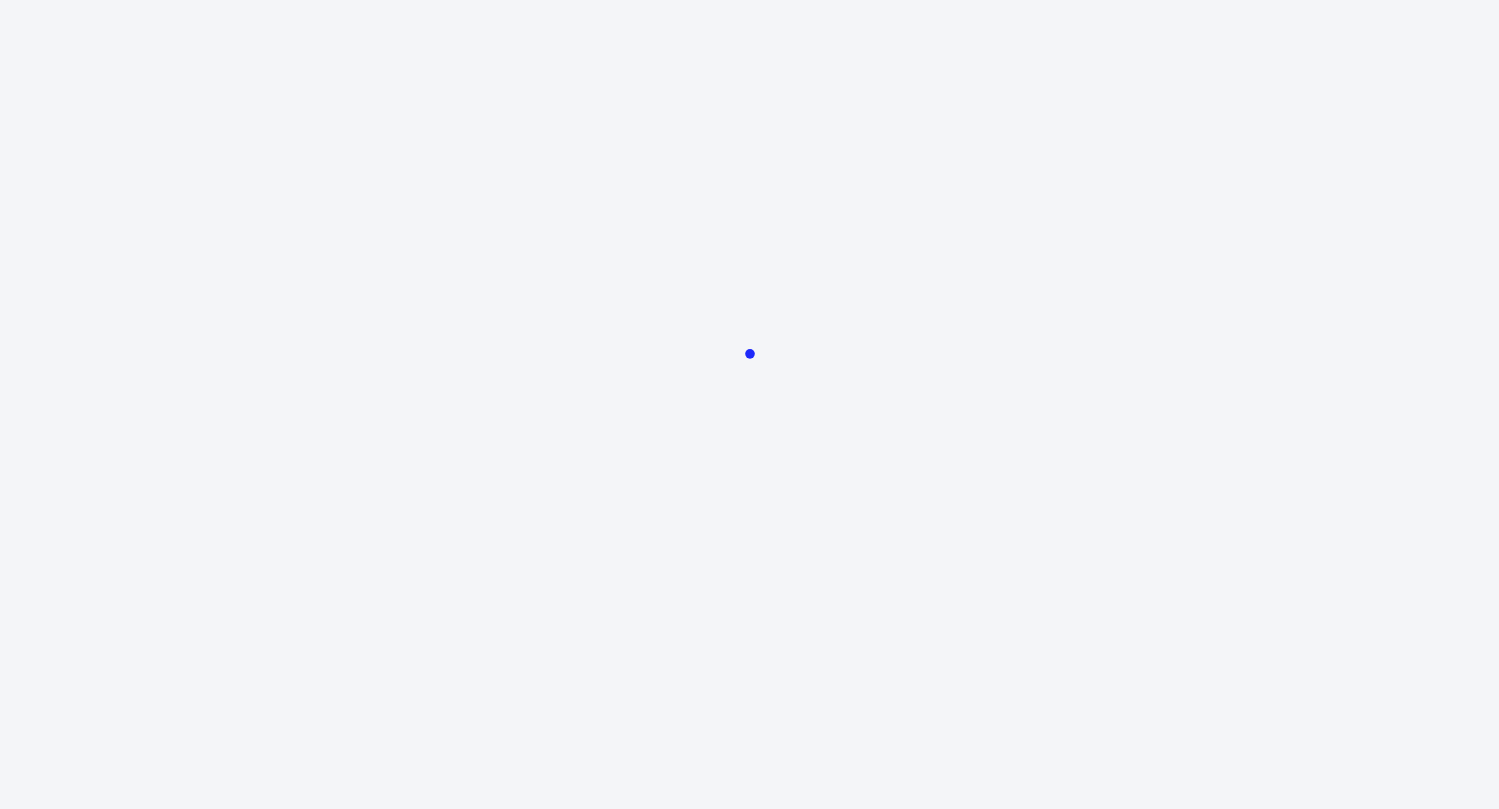 scroll, scrollTop: 0, scrollLeft: 0, axis: both 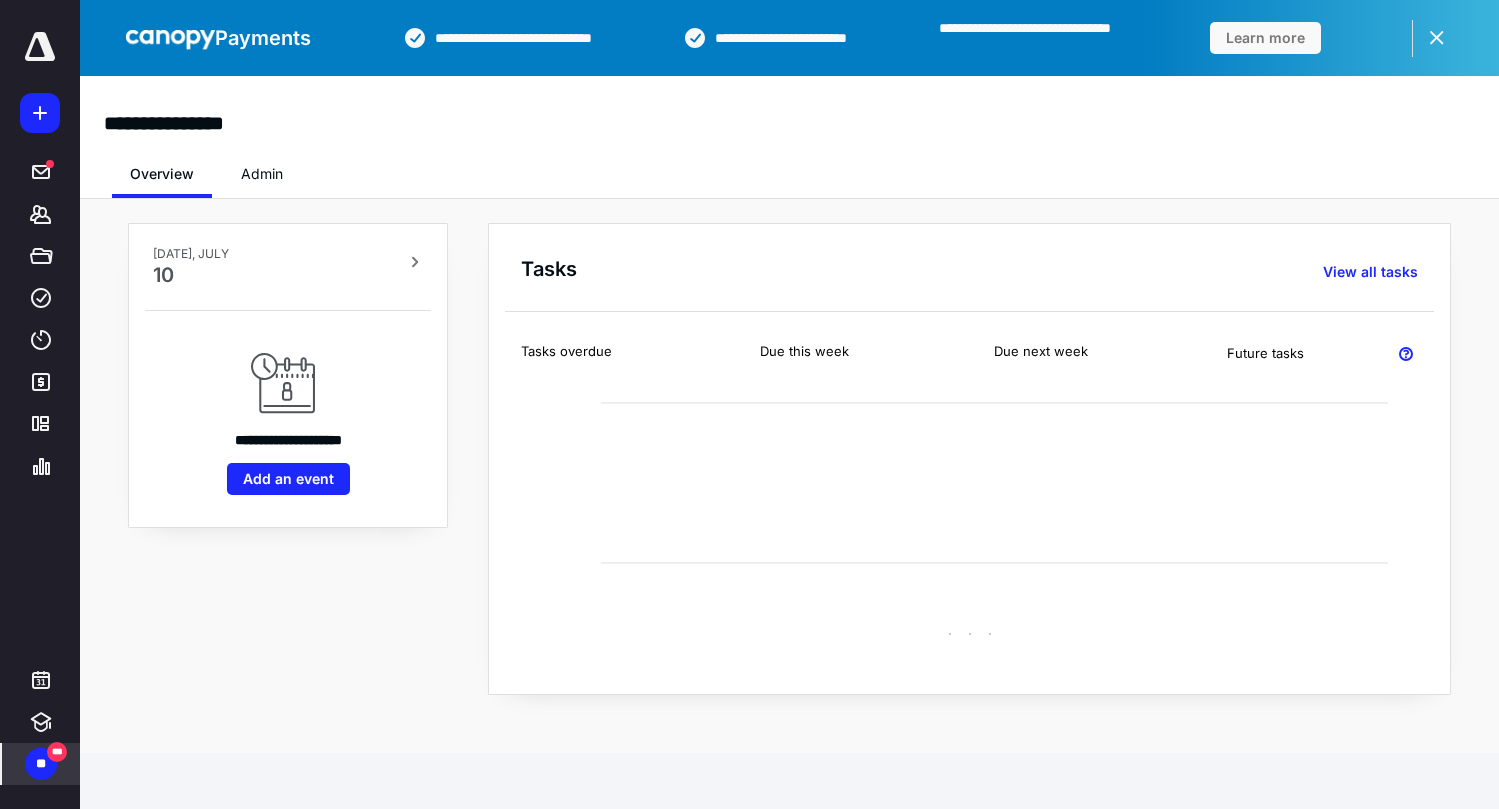 click on "** ***" at bounding box center (41, 764) 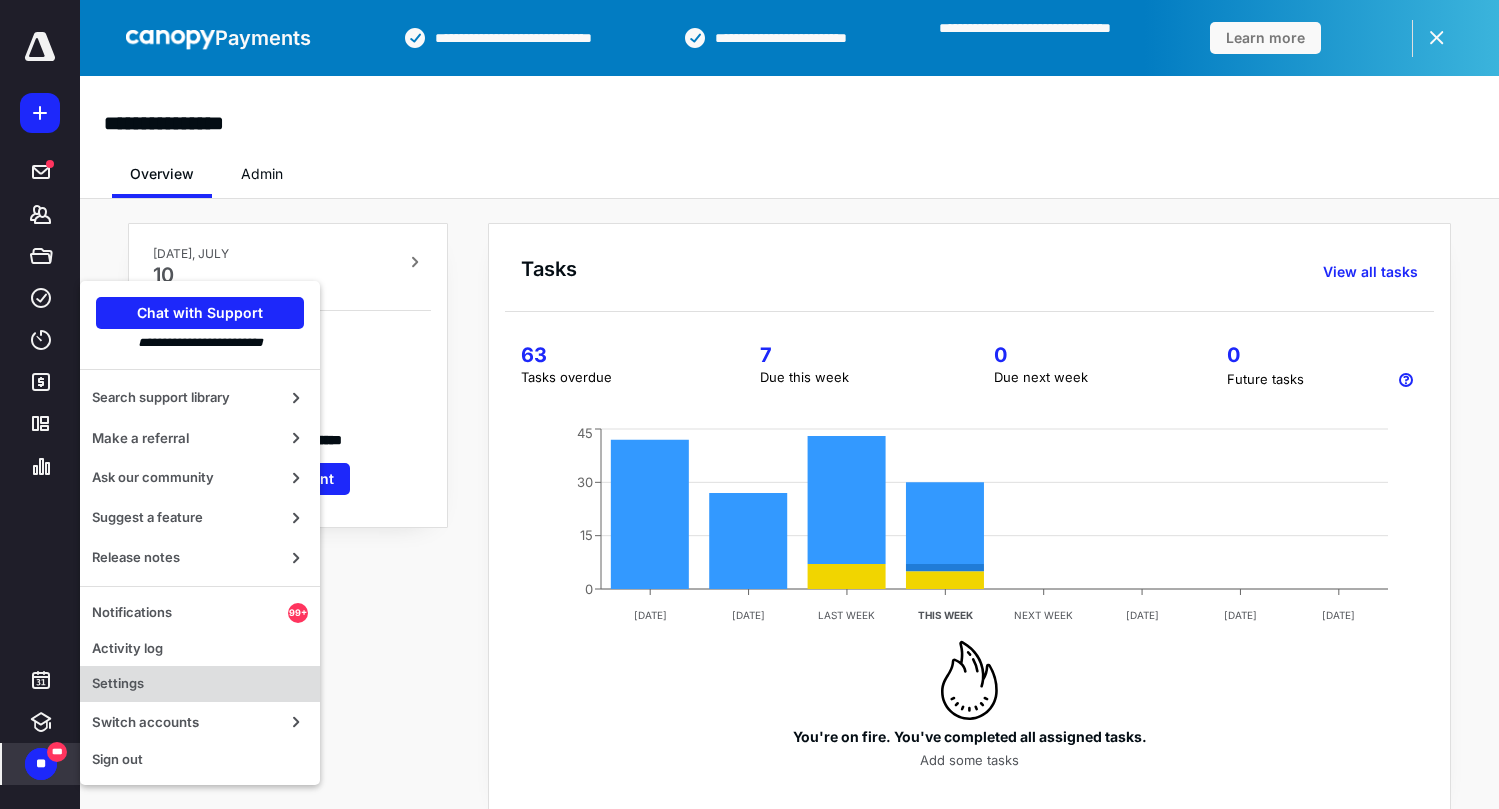 click on "Settings" at bounding box center [200, 684] 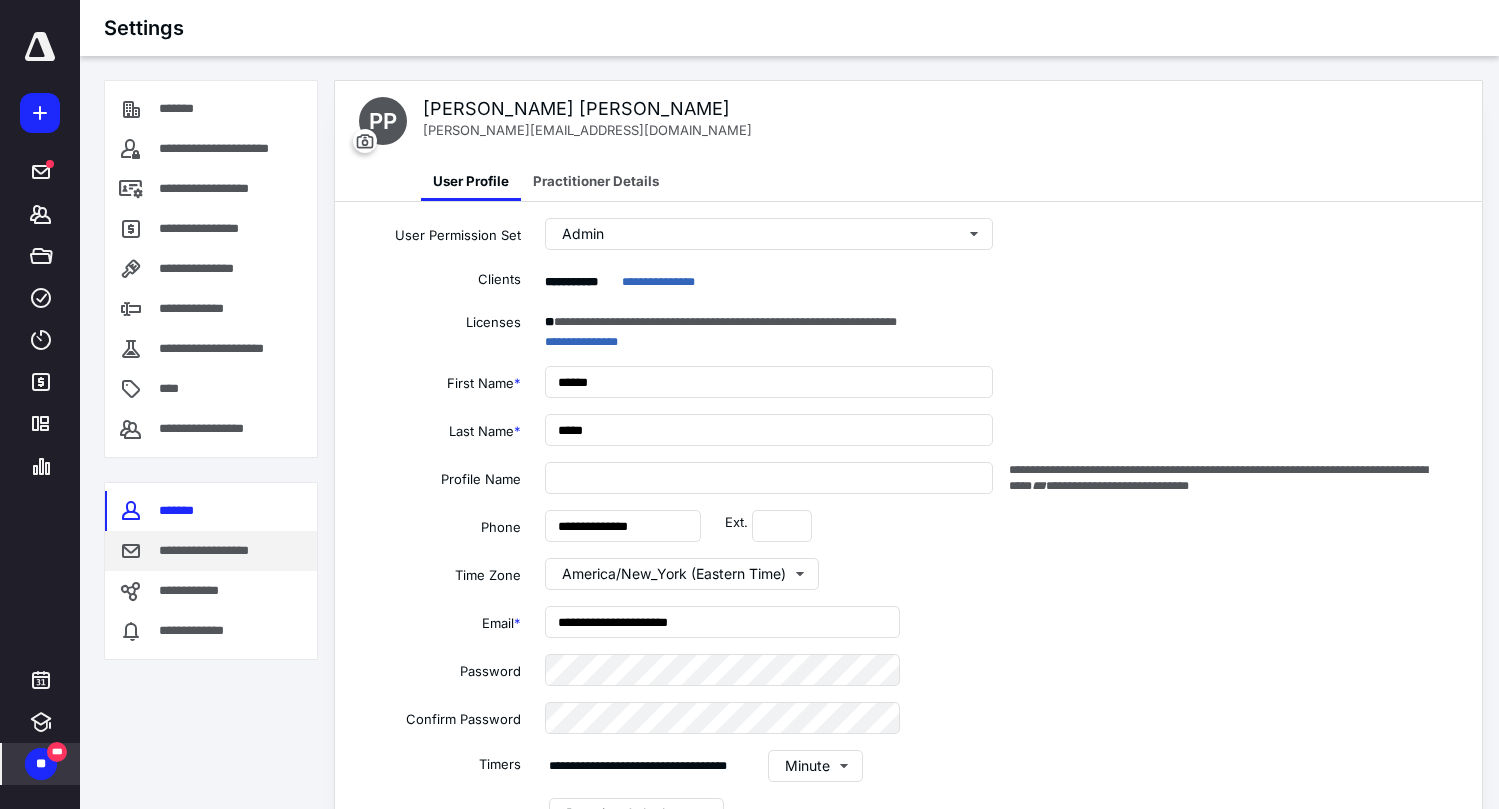 click on "**********" at bounding box center (218, 551) 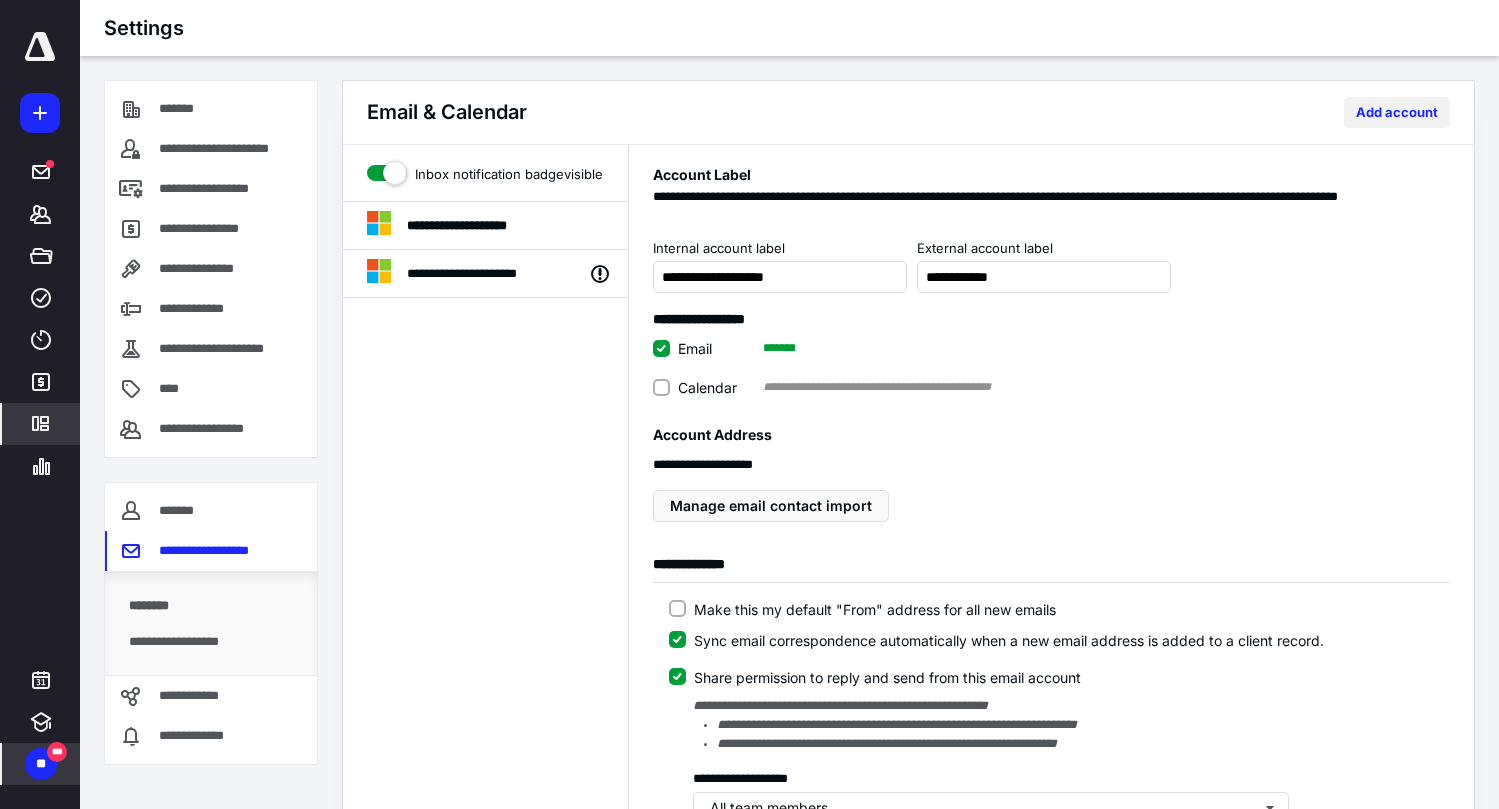 click on "Add account" at bounding box center (1397, 112) 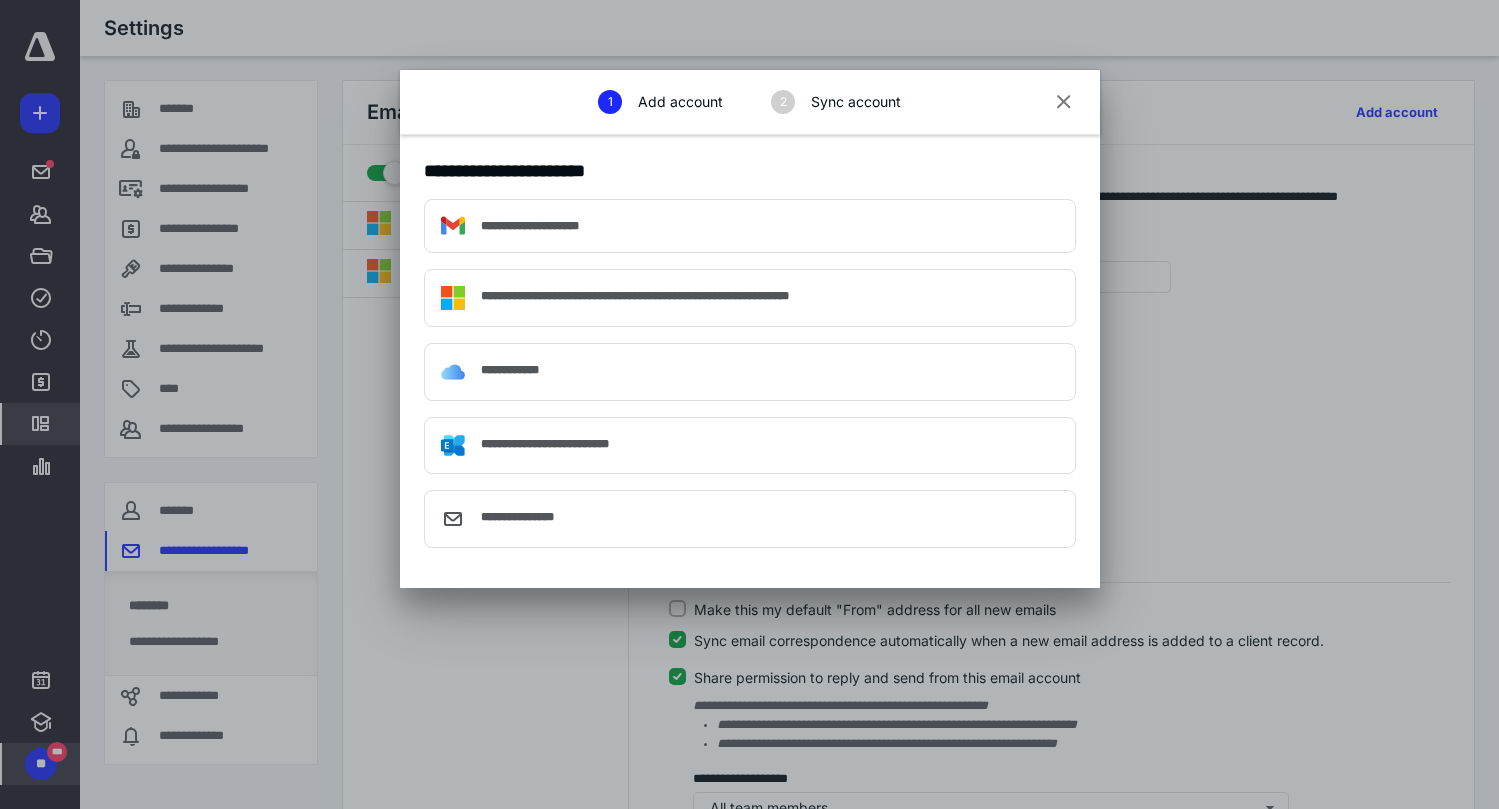click on "**********" at bounding box center (635, 296) 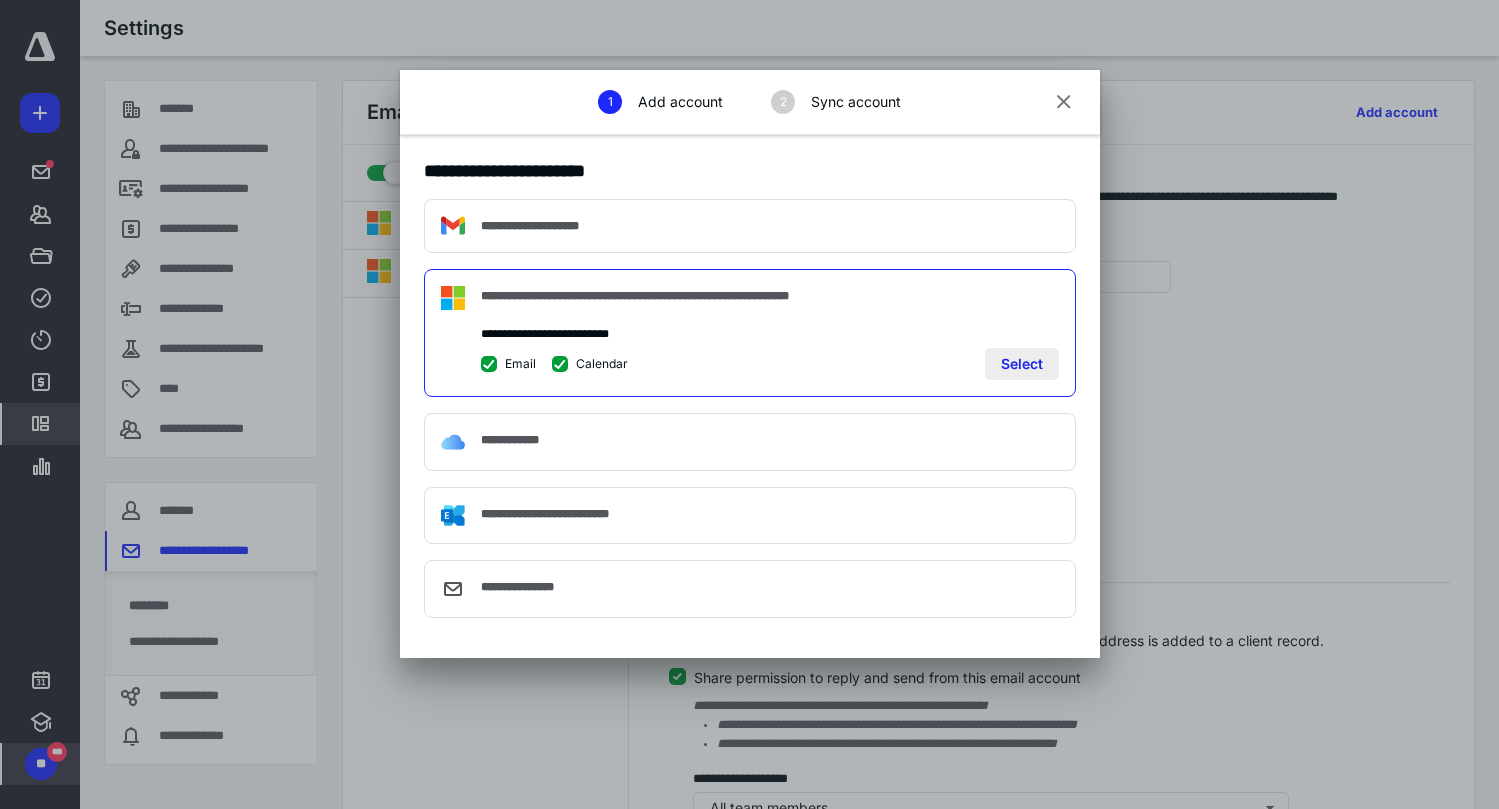 click on "Select" at bounding box center [1022, 364] 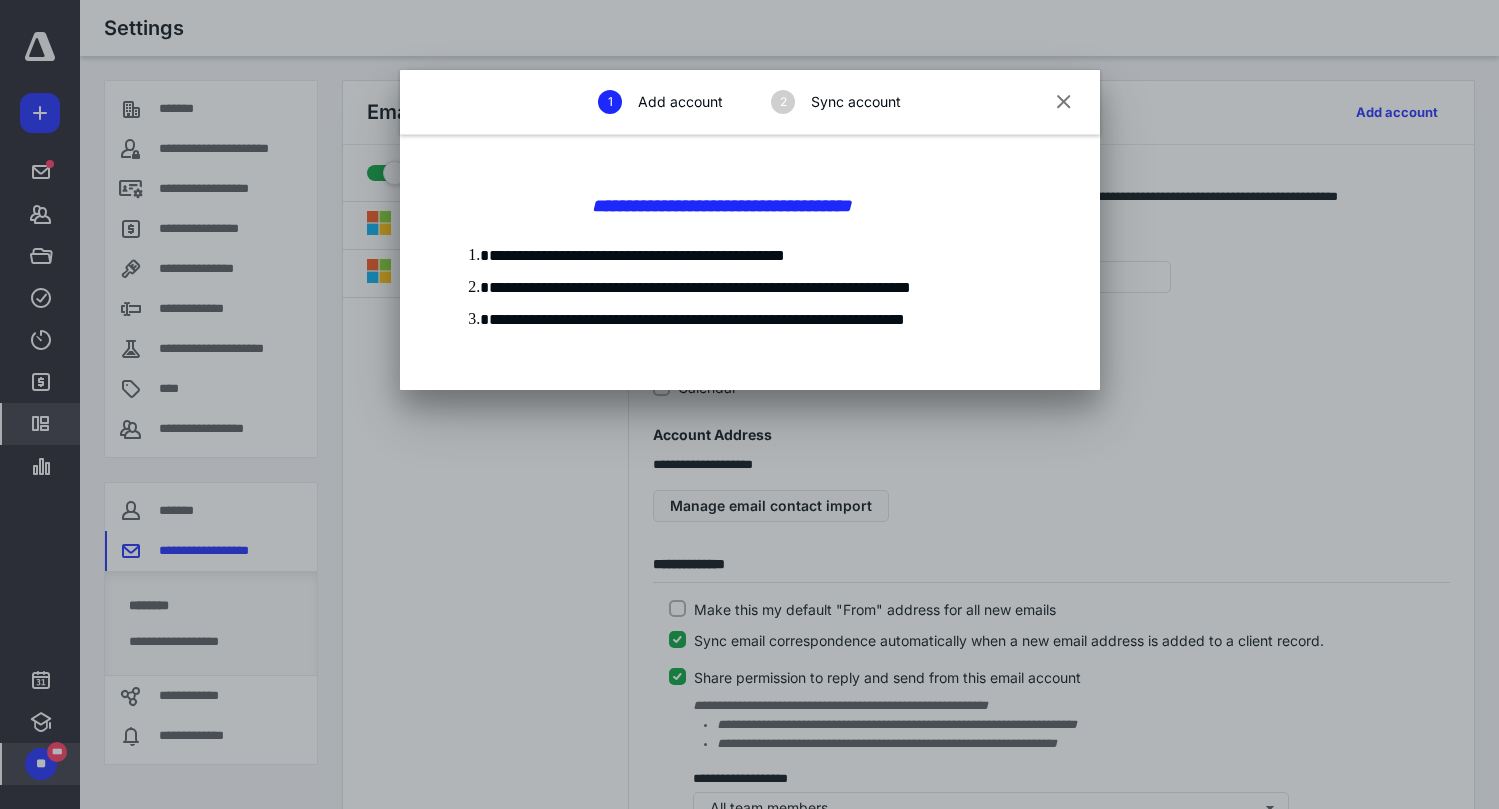 click at bounding box center [1064, 103] 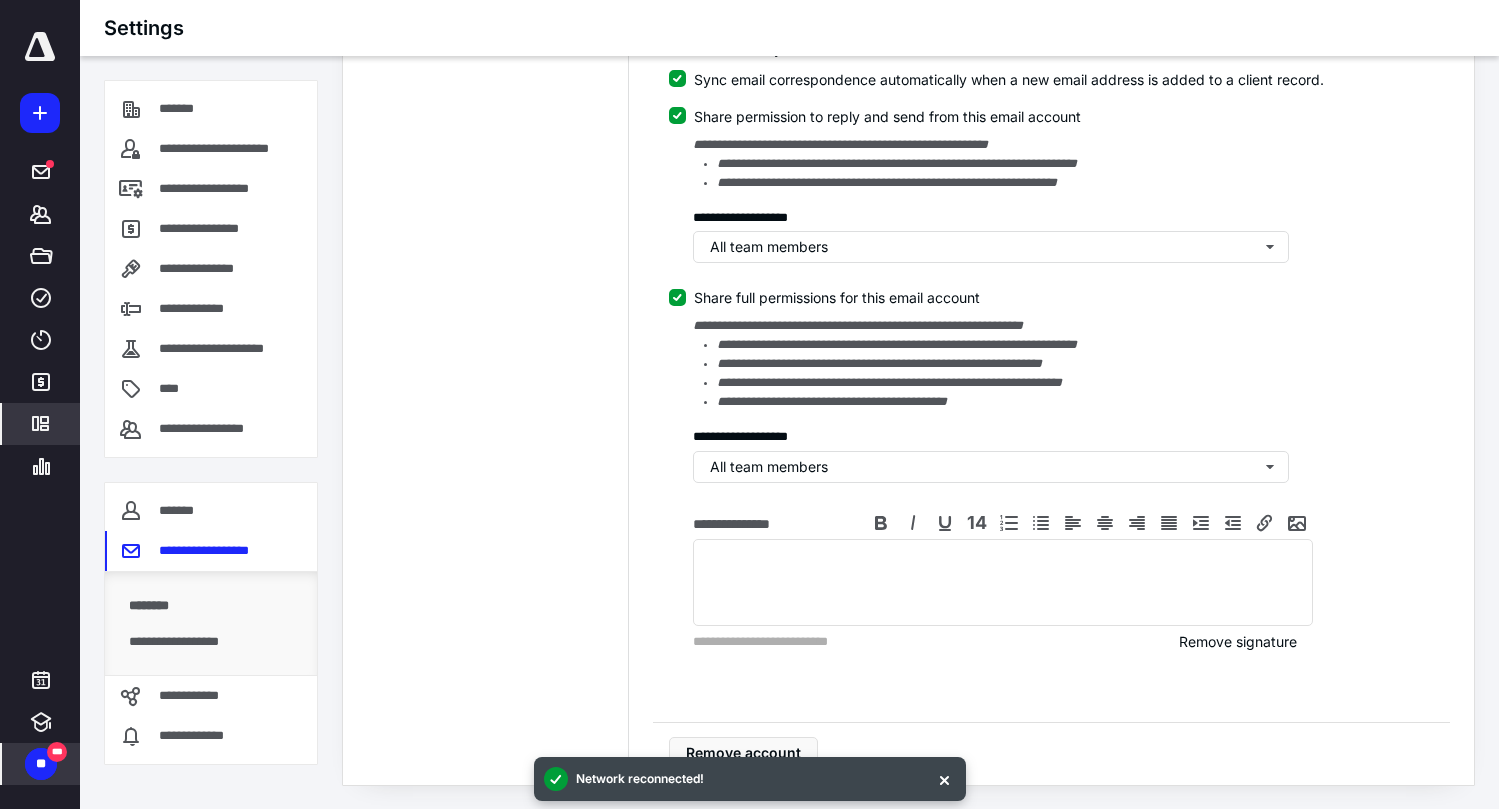 scroll, scrollTop: 0, scrollLeft: 0, axis: both 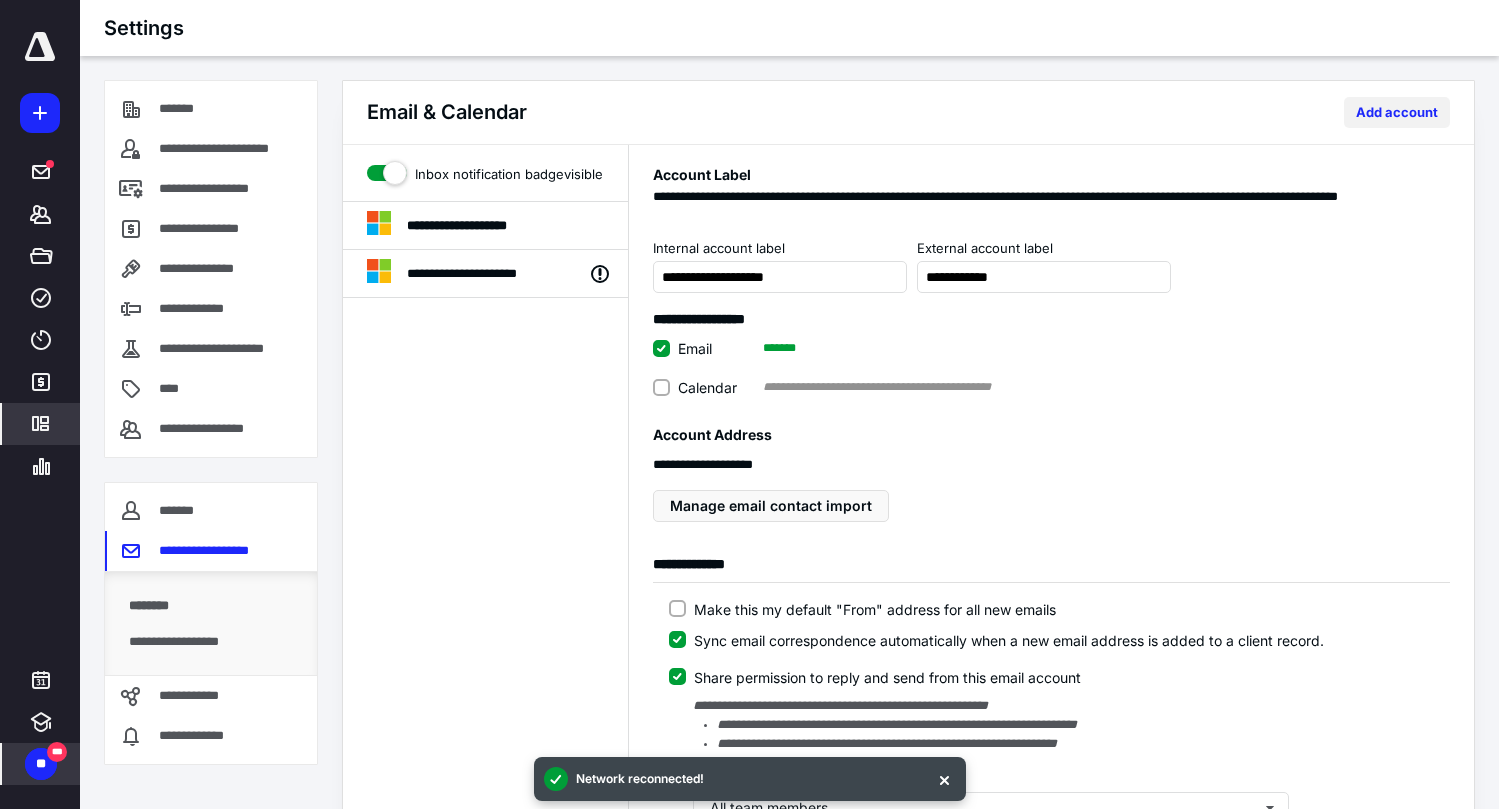 click on "Add account" at bounding box center (1397, 112) 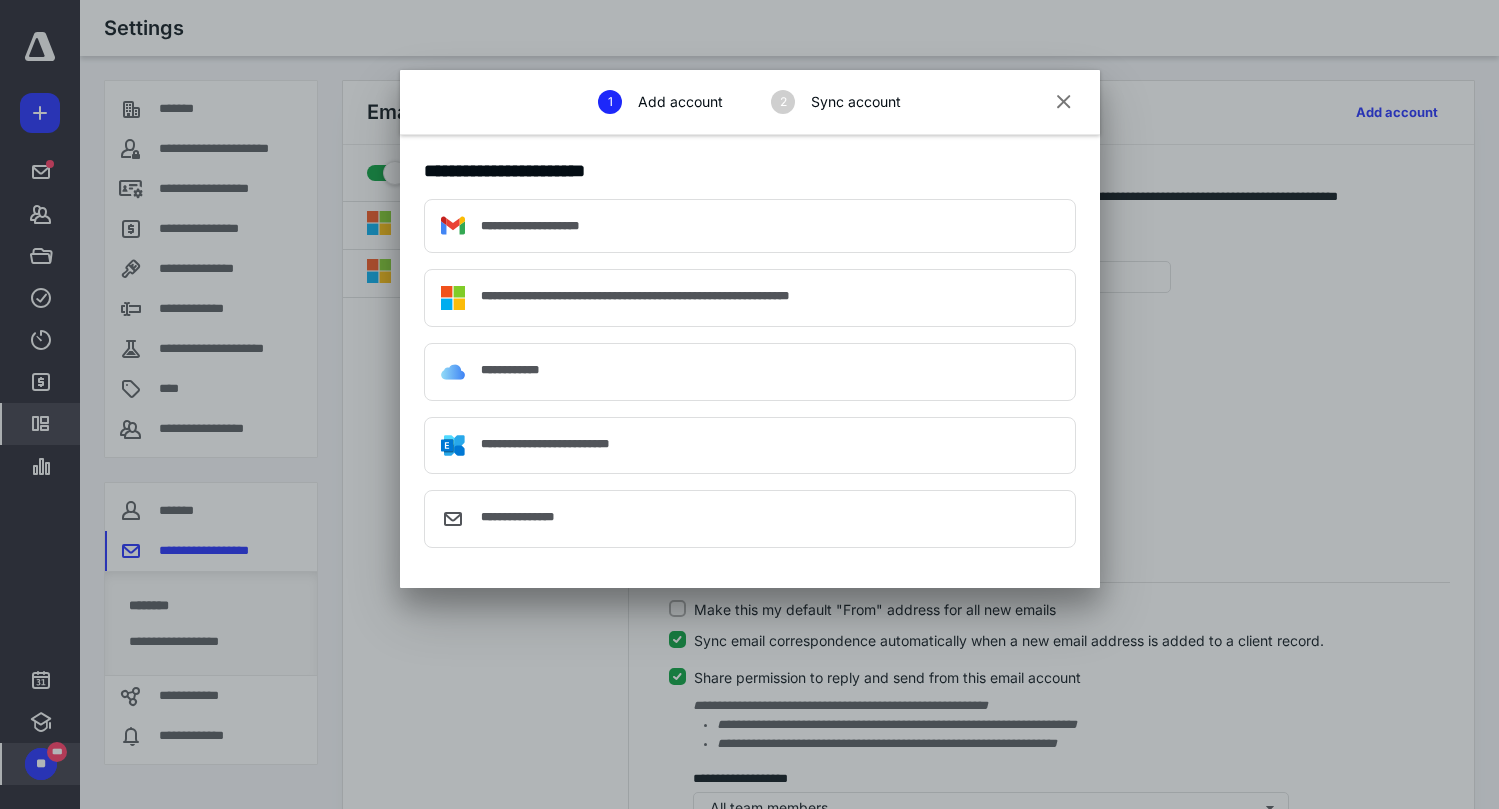 click on "**********" at bounding box center [750, 298] 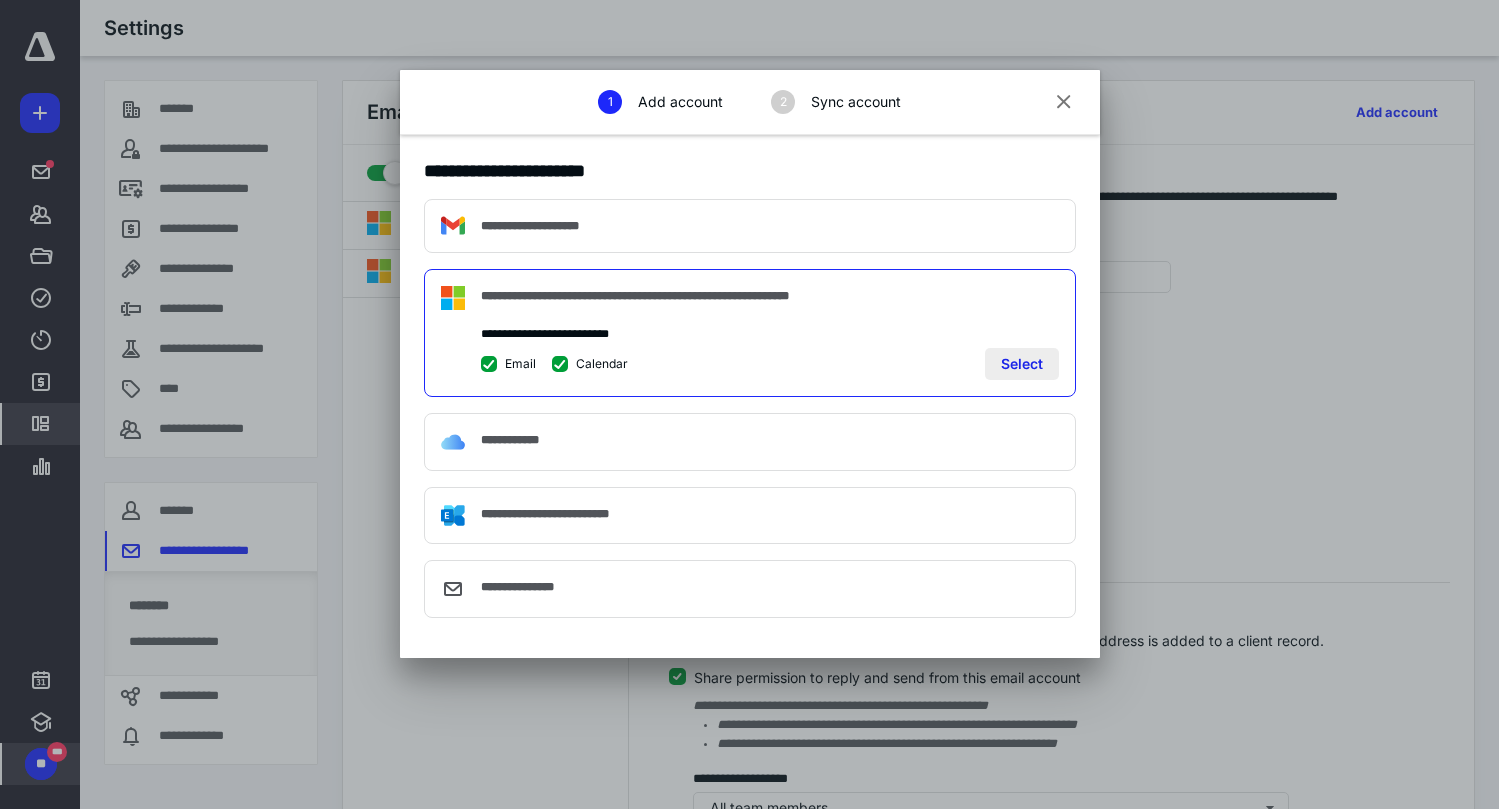click on "Select" at bounding box center (1022, 364) 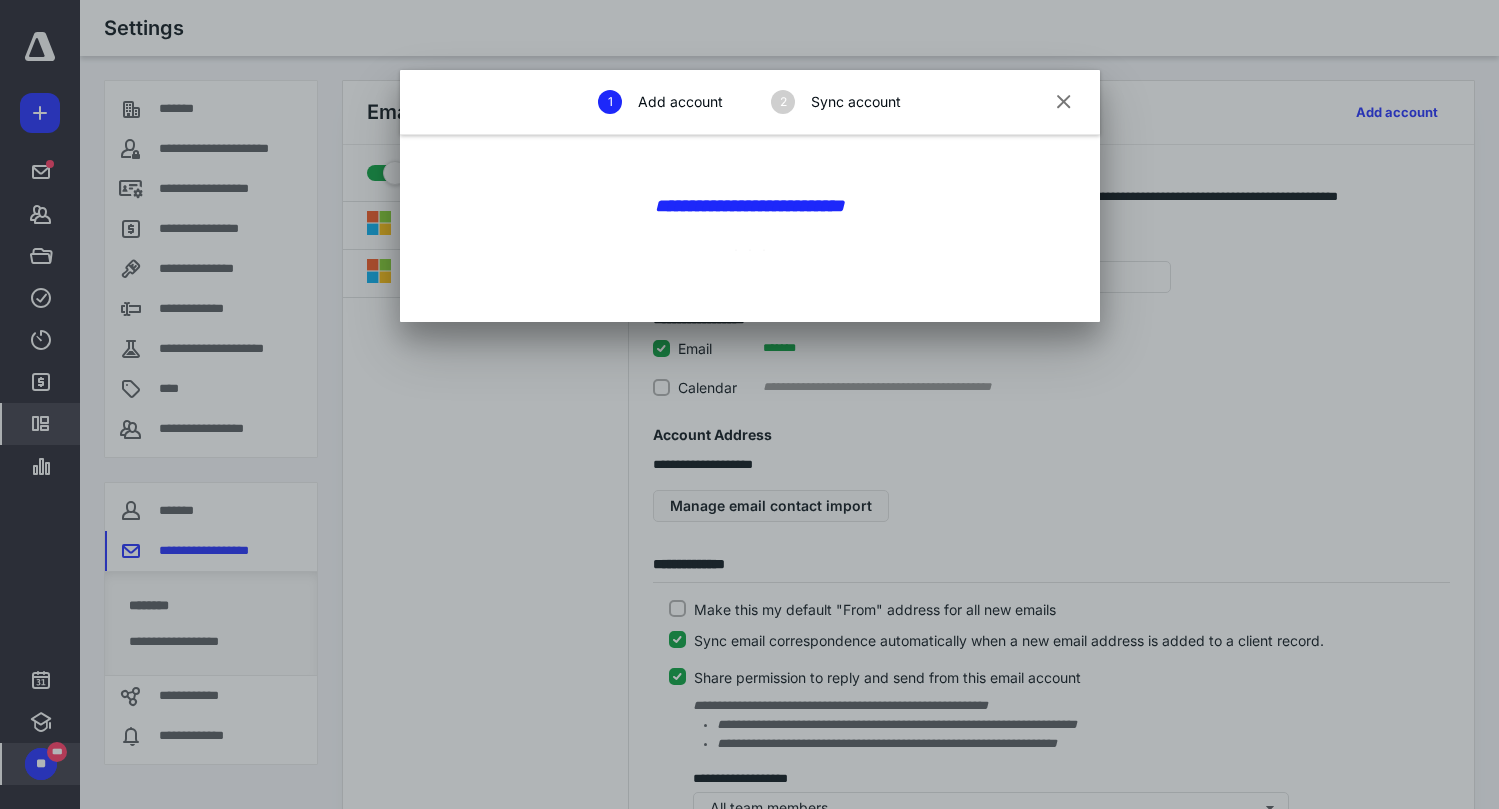 type on "**********" 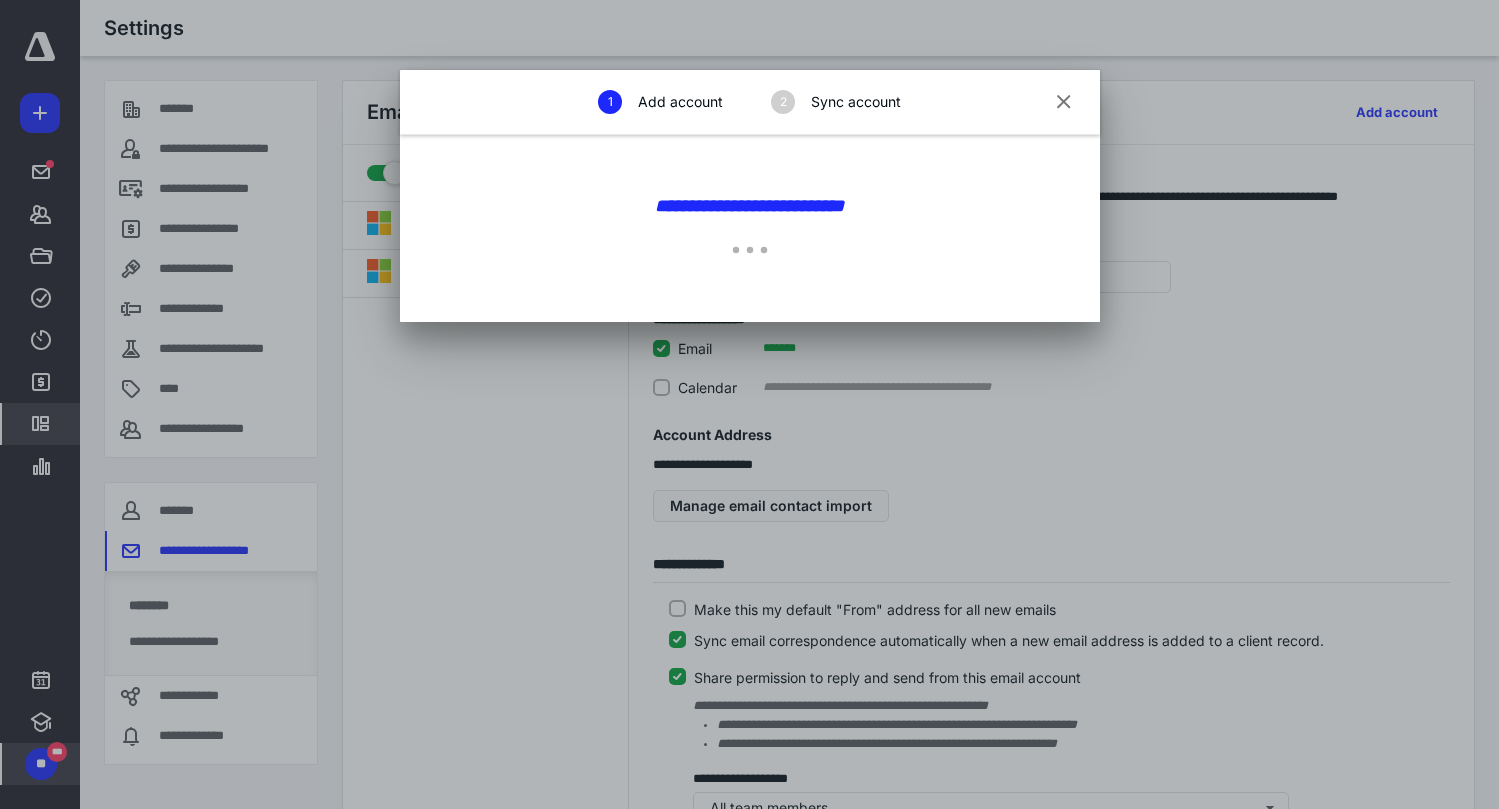 type 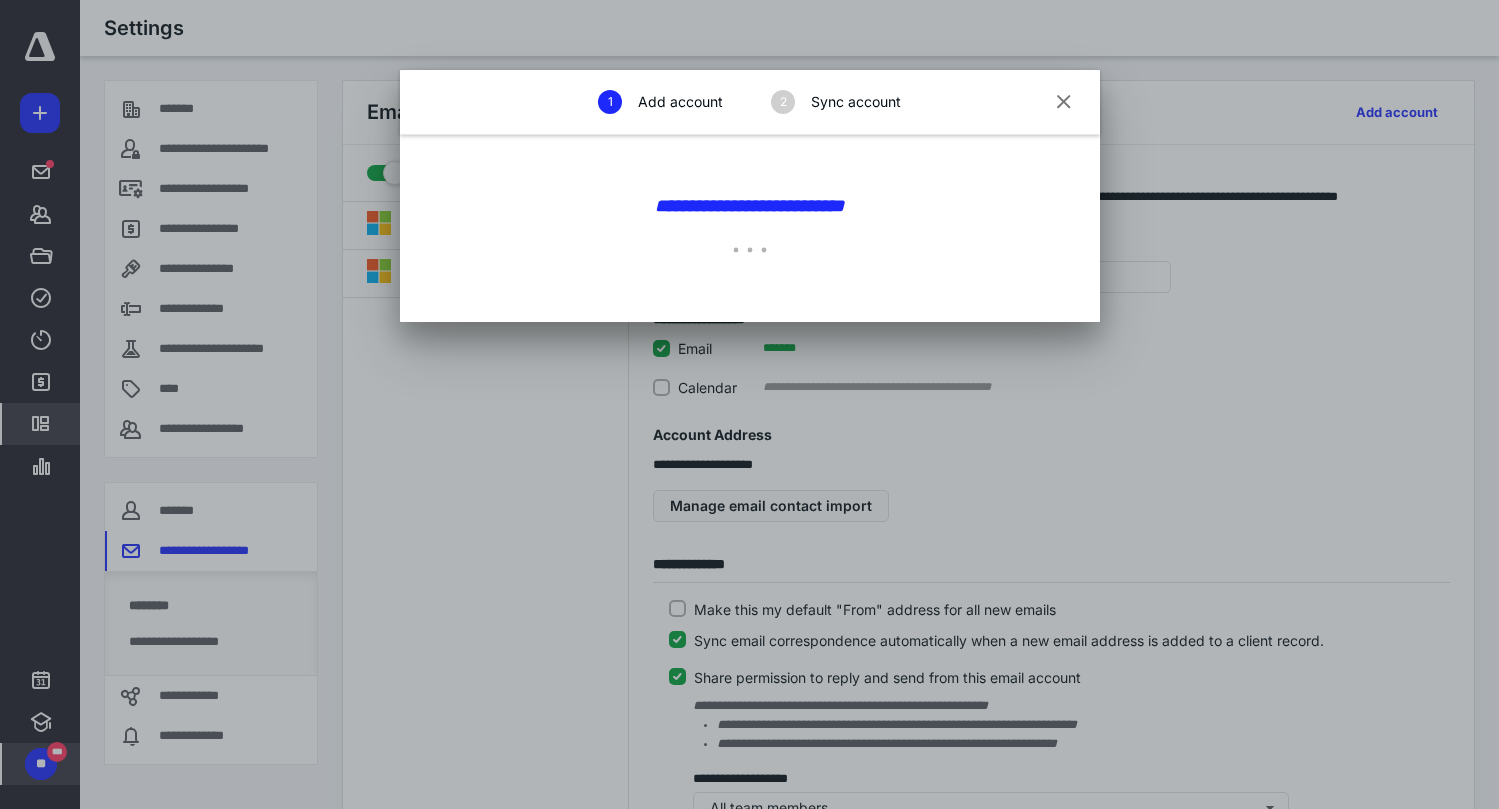 checkbox on "true" 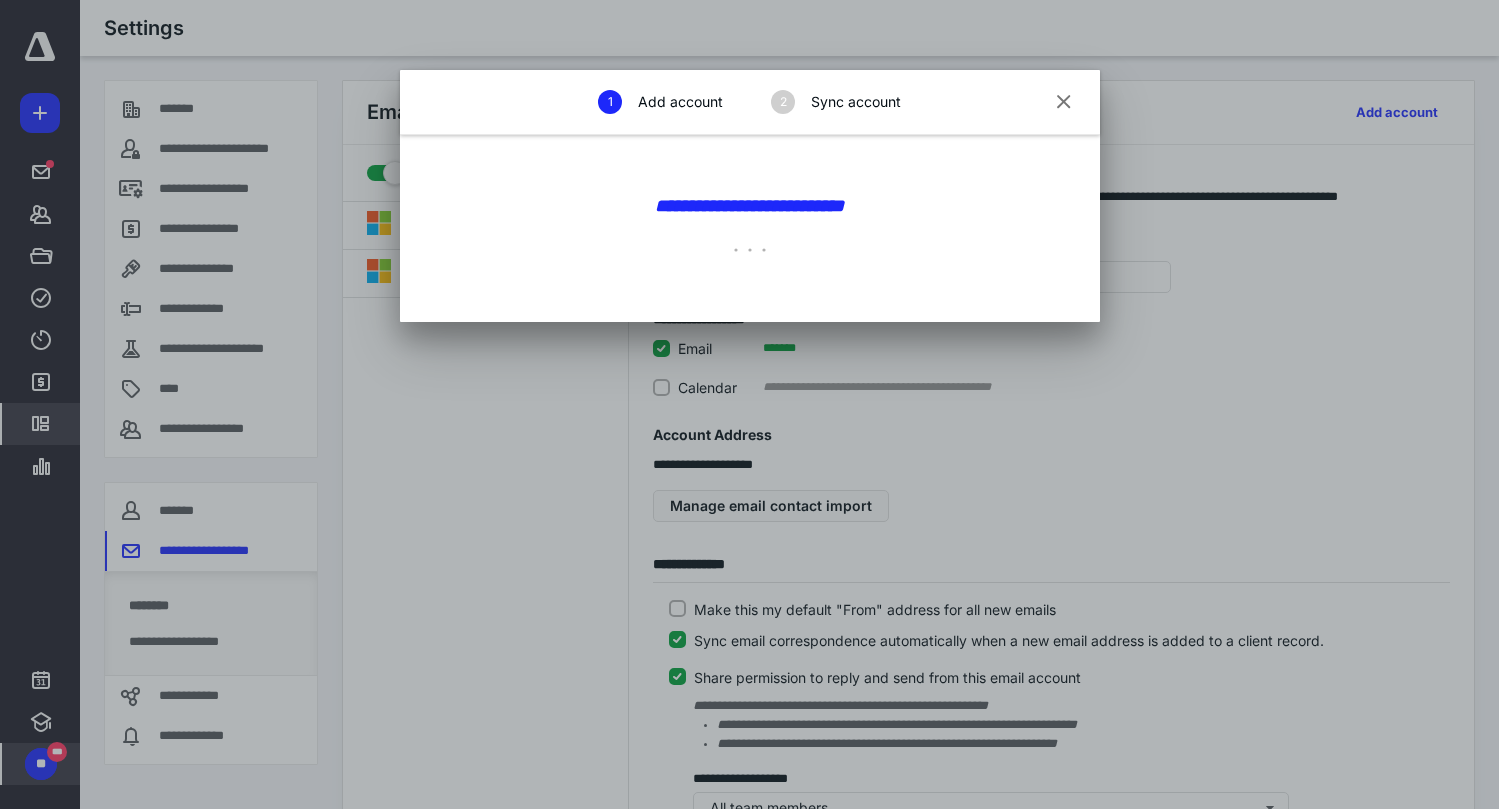 checkbox on "false" 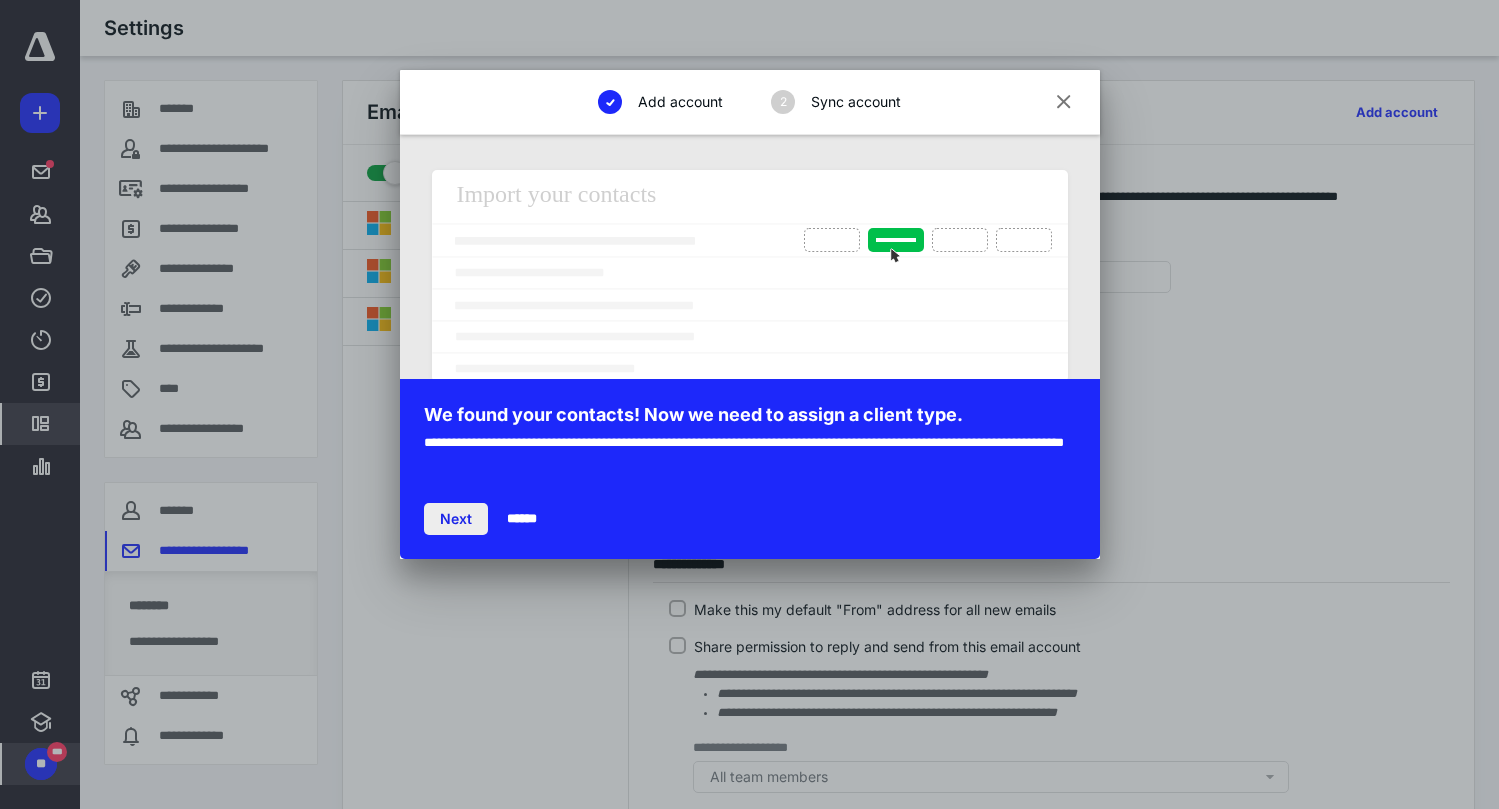 click on "Next" at bounding box center (456, 519) 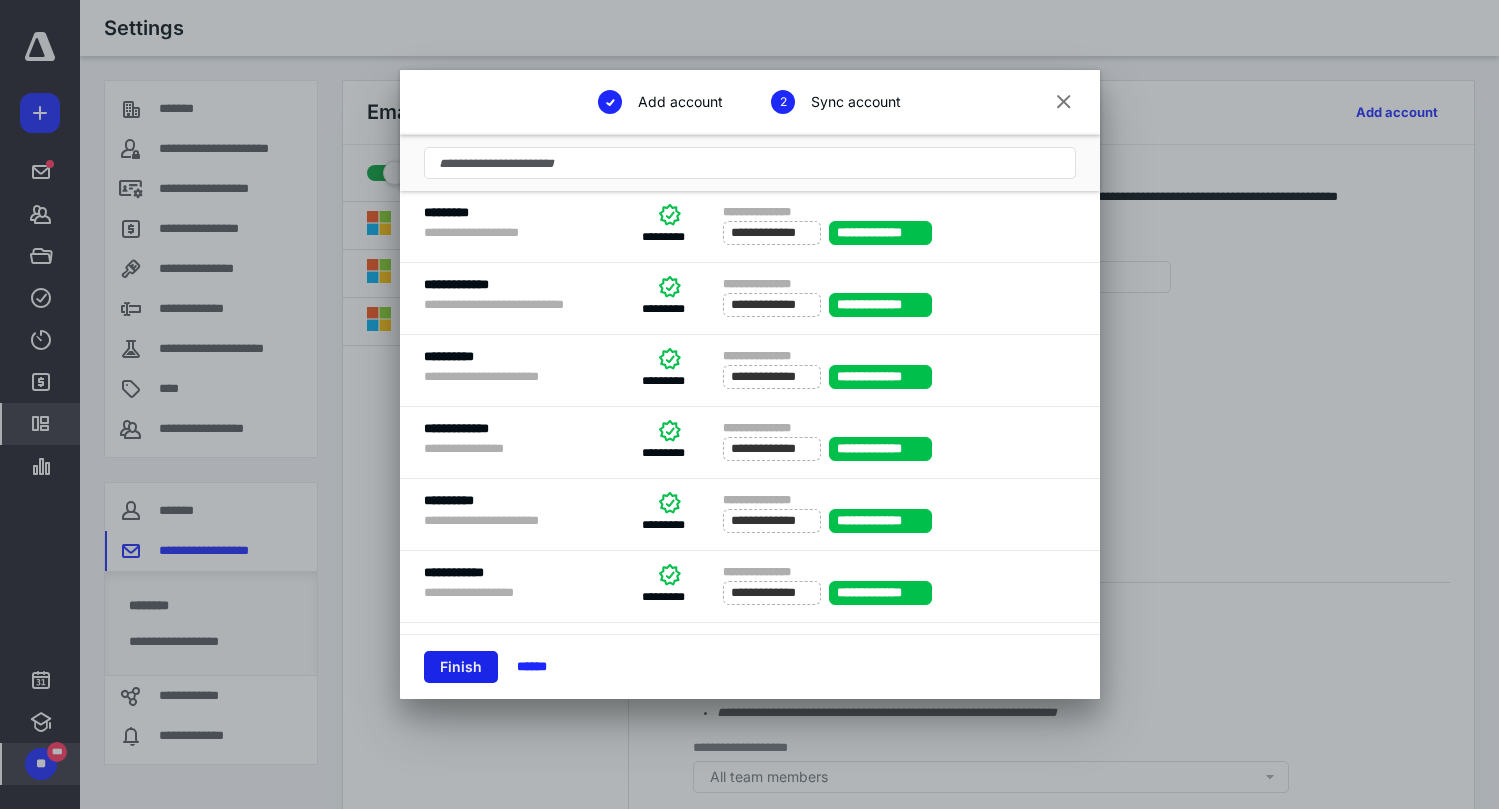click on "Finish" at bounding box center [461, 667] 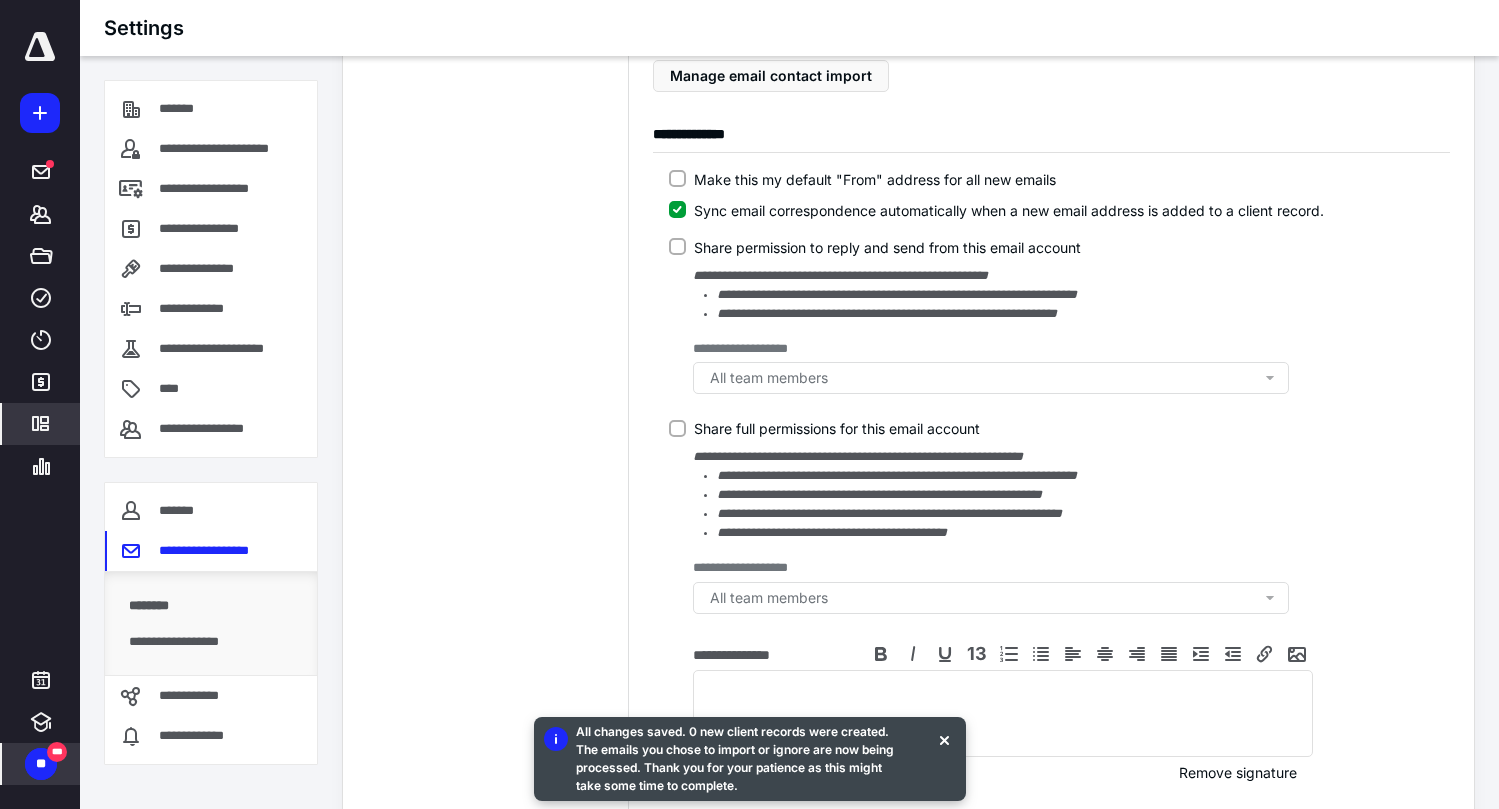 scroll, scrollTop: 460, scrollLeft: 0, axis: vertical 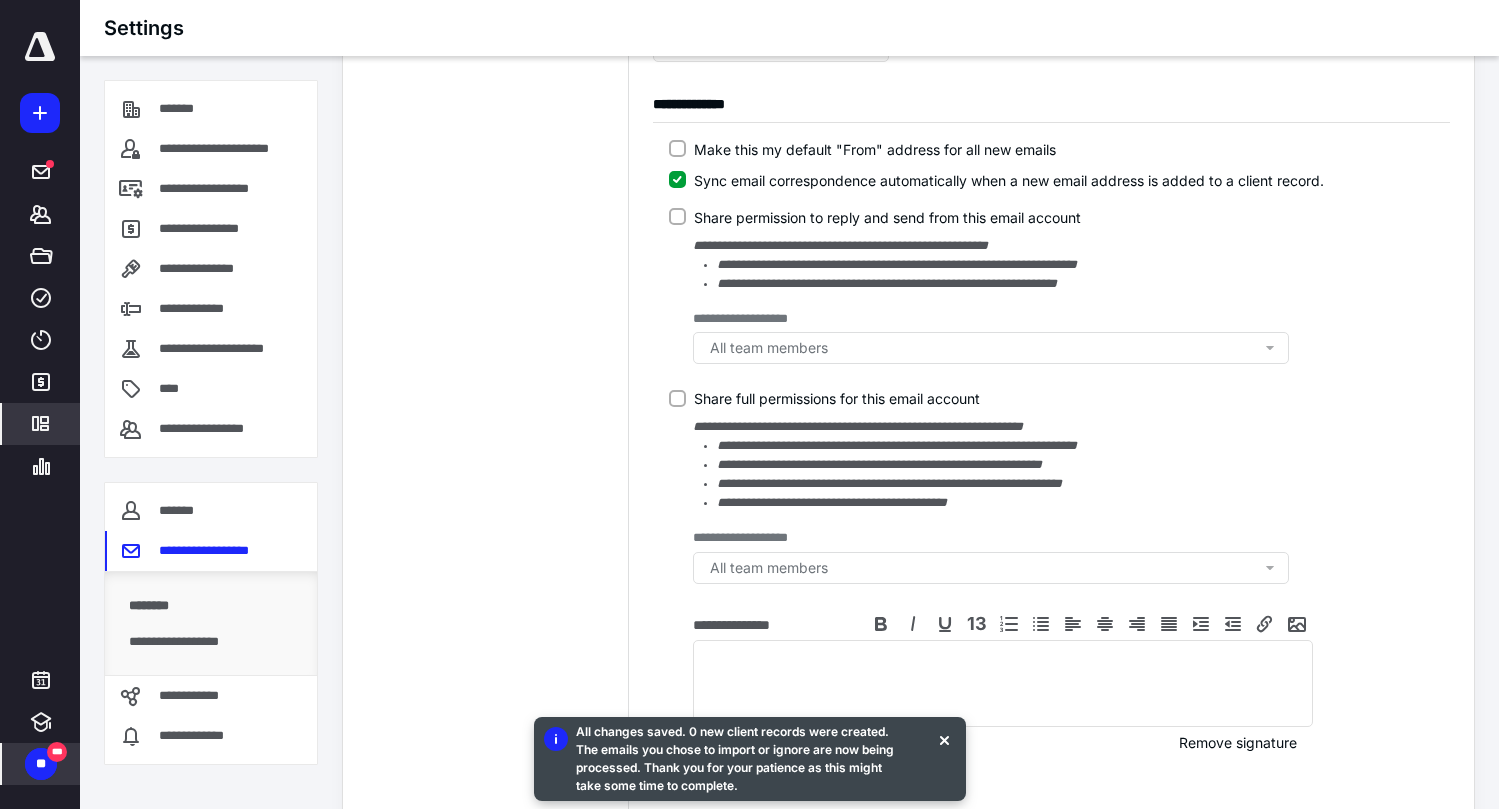 click 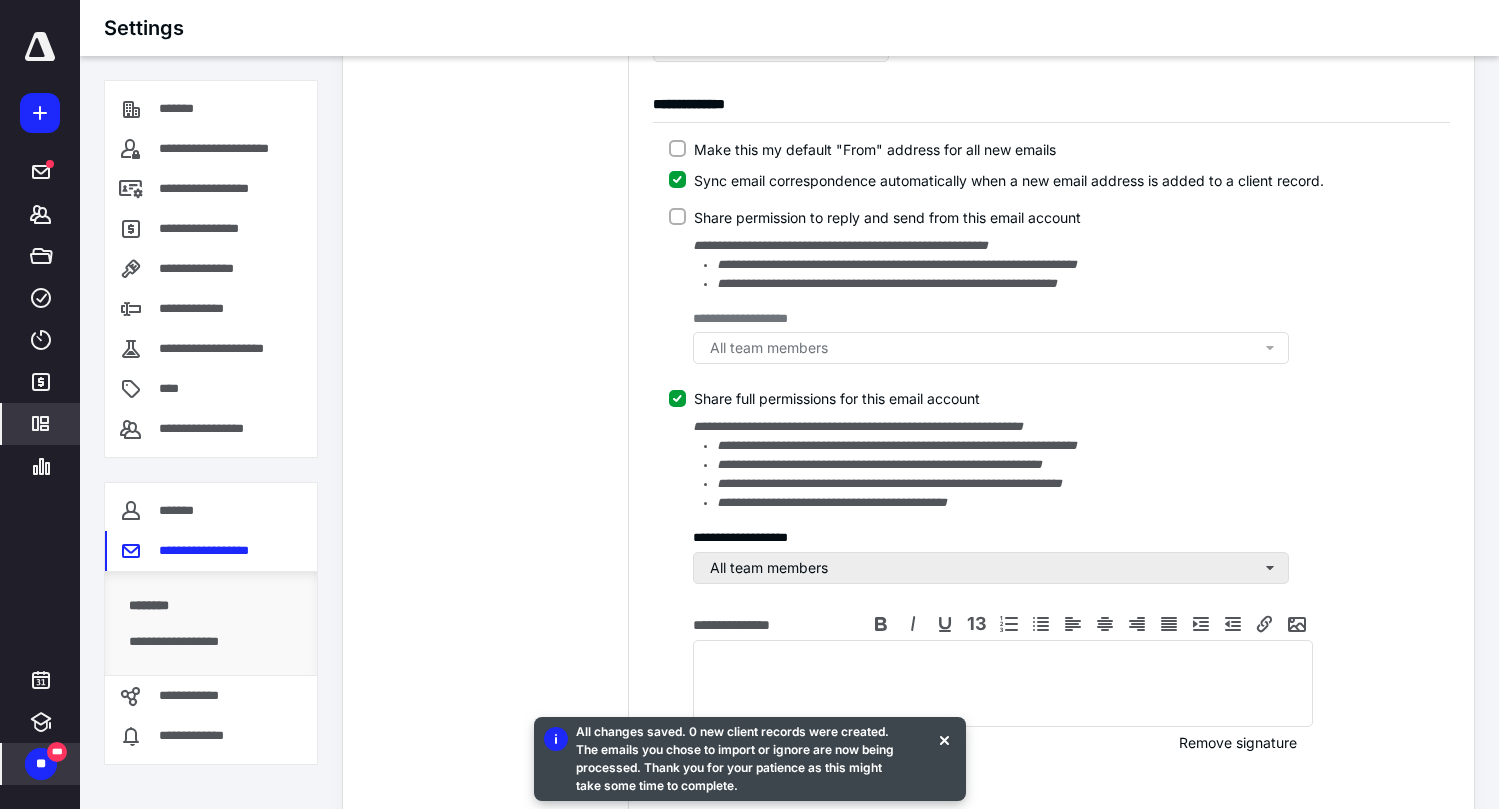 scroll, scrollTop: 561, scrollLeft: 0, axis: vertical 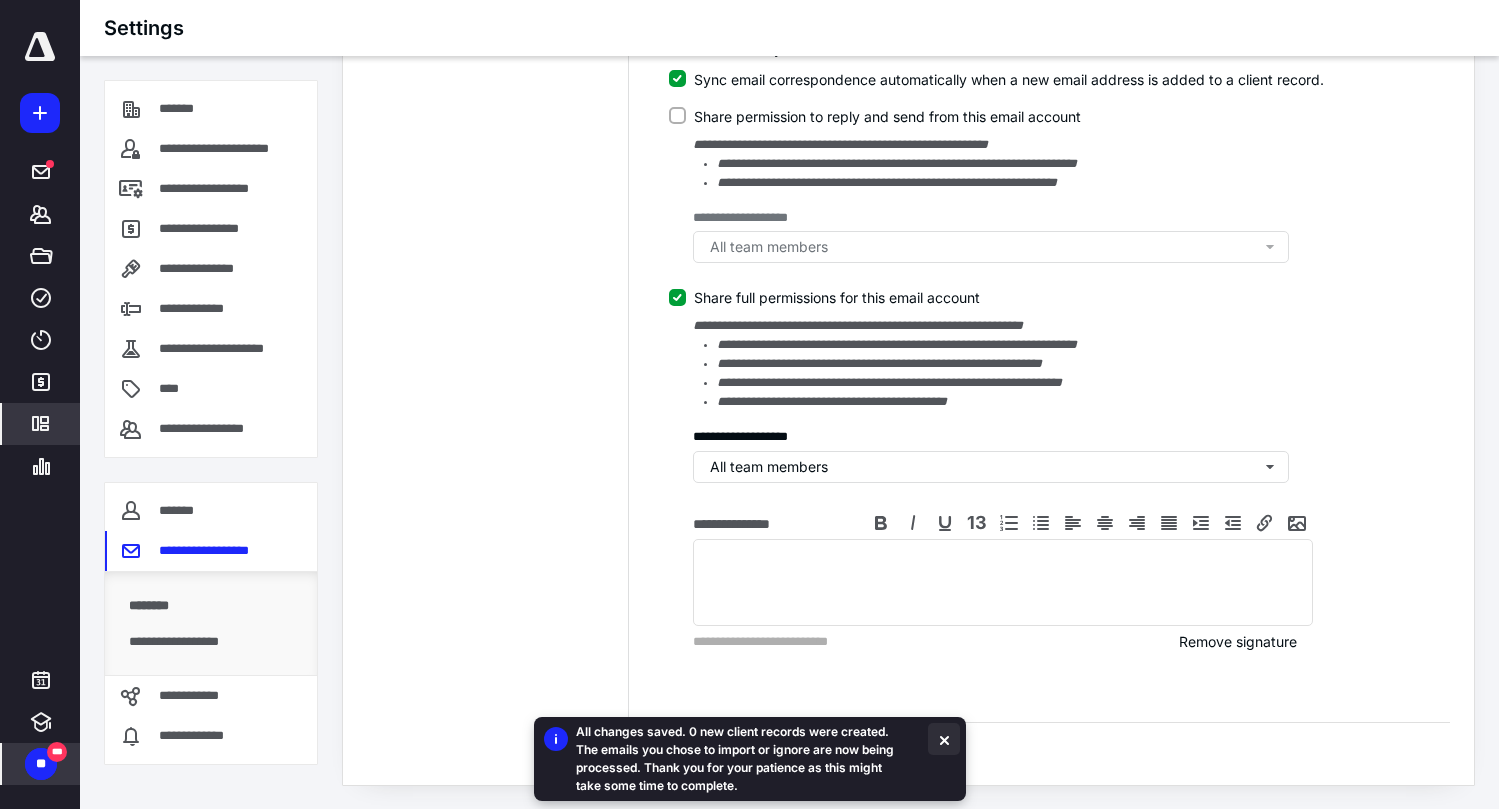 click at bounding box center [944, 739] 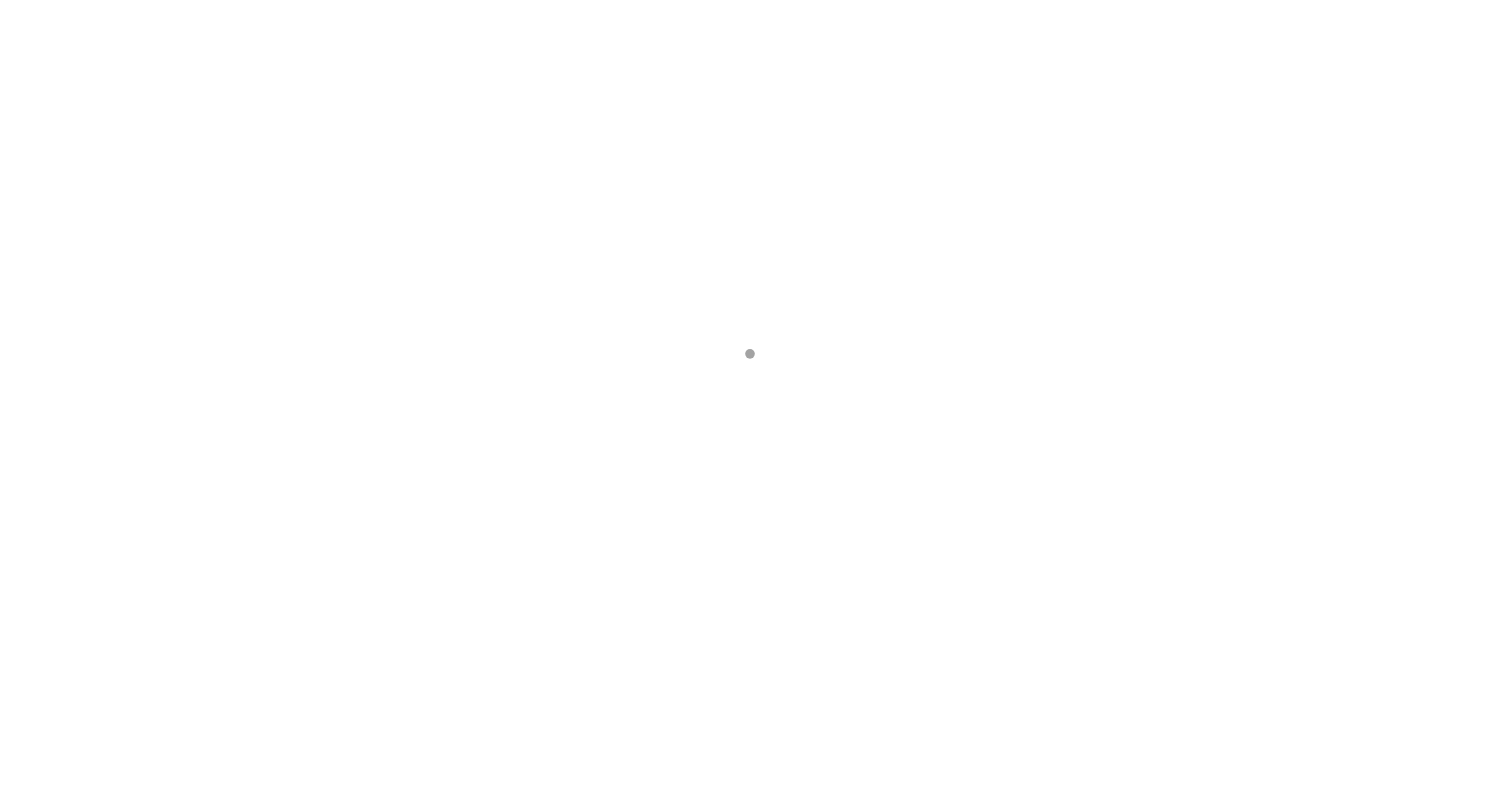 scroll, scrollTop: 0, scrollLeft: 0, axis: both 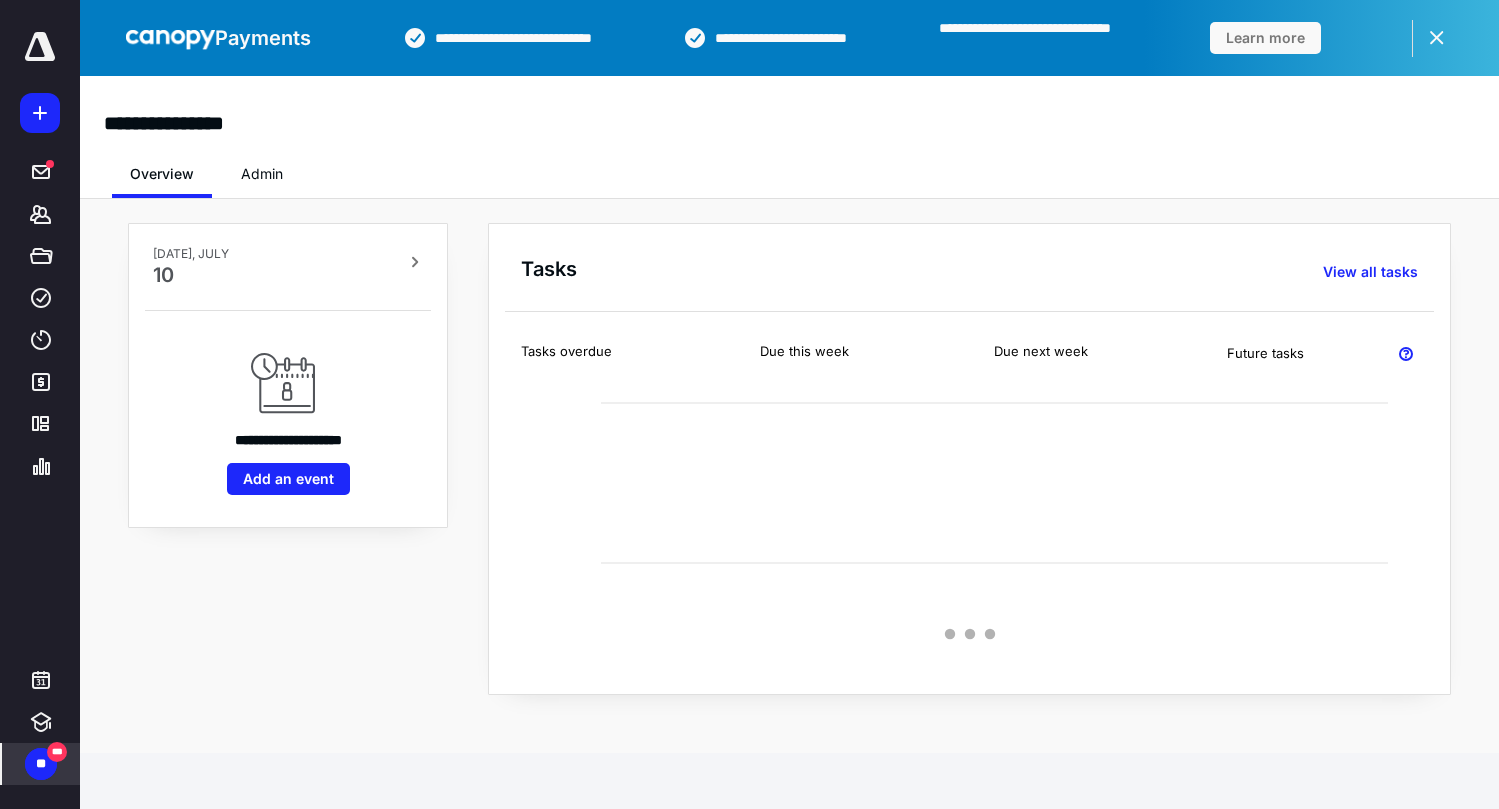click on "***" at bounding box center [57, 752] 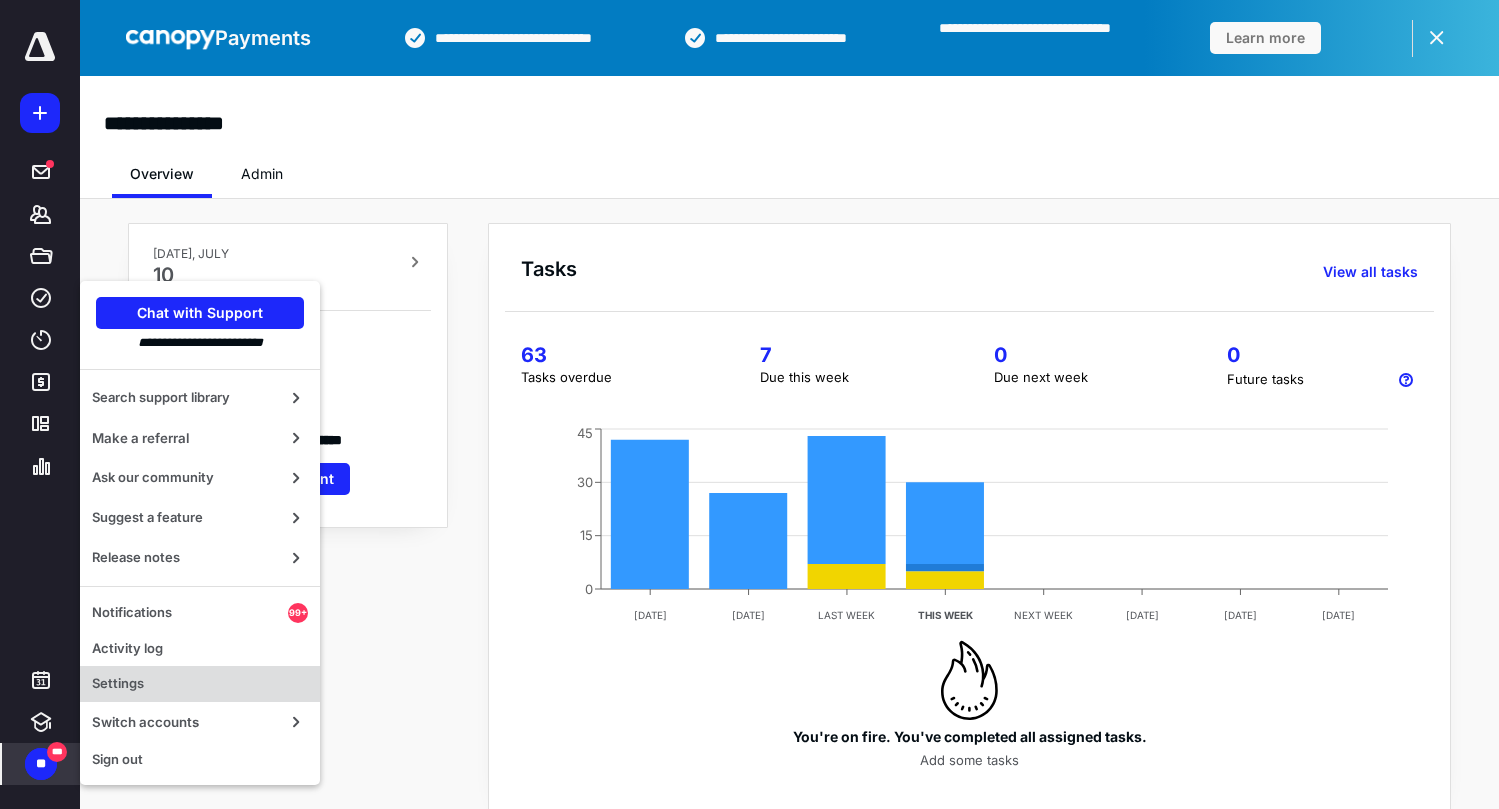 click on "Settings" at bounding box center [200, 684] 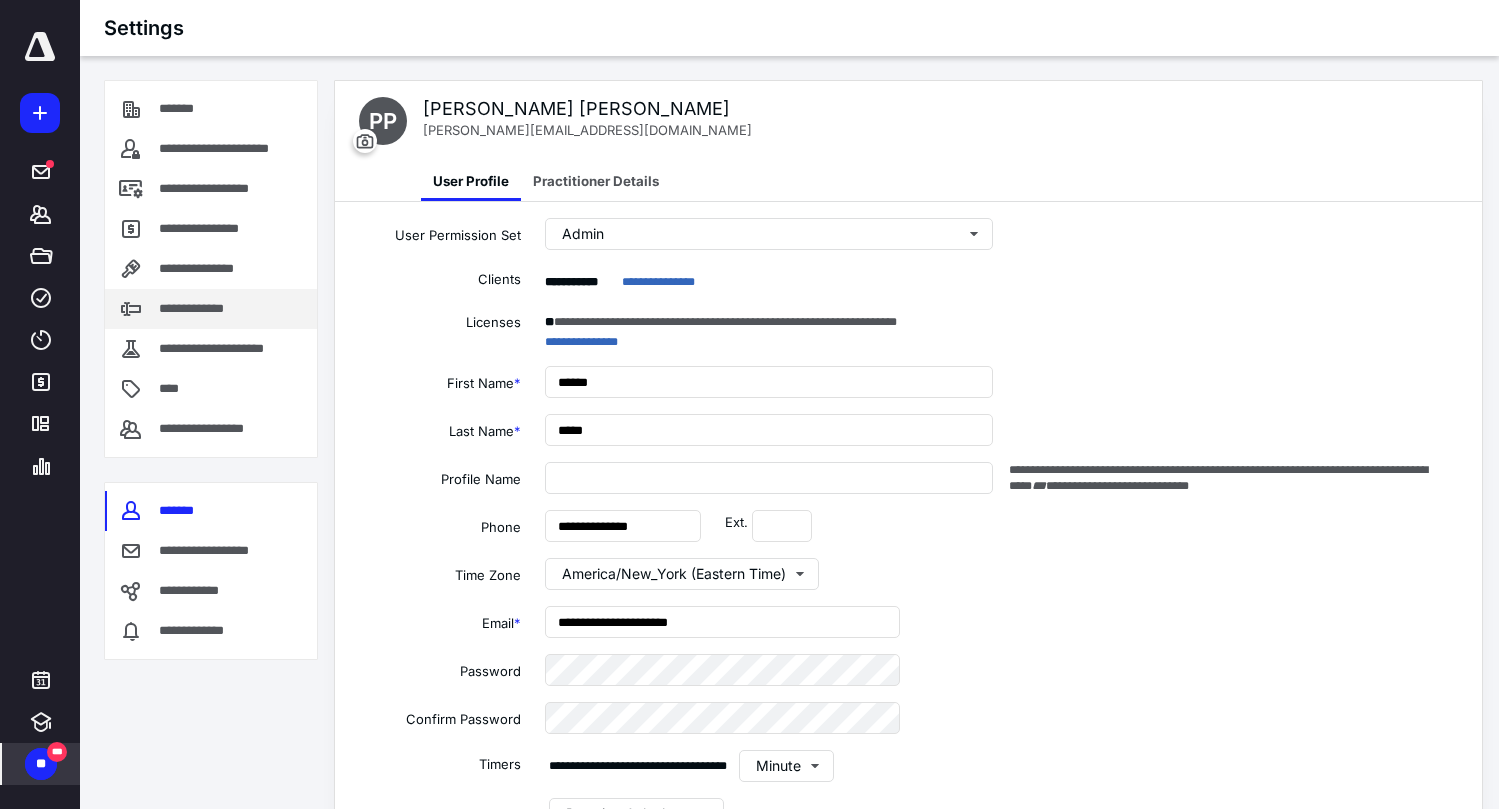 type on "**********" 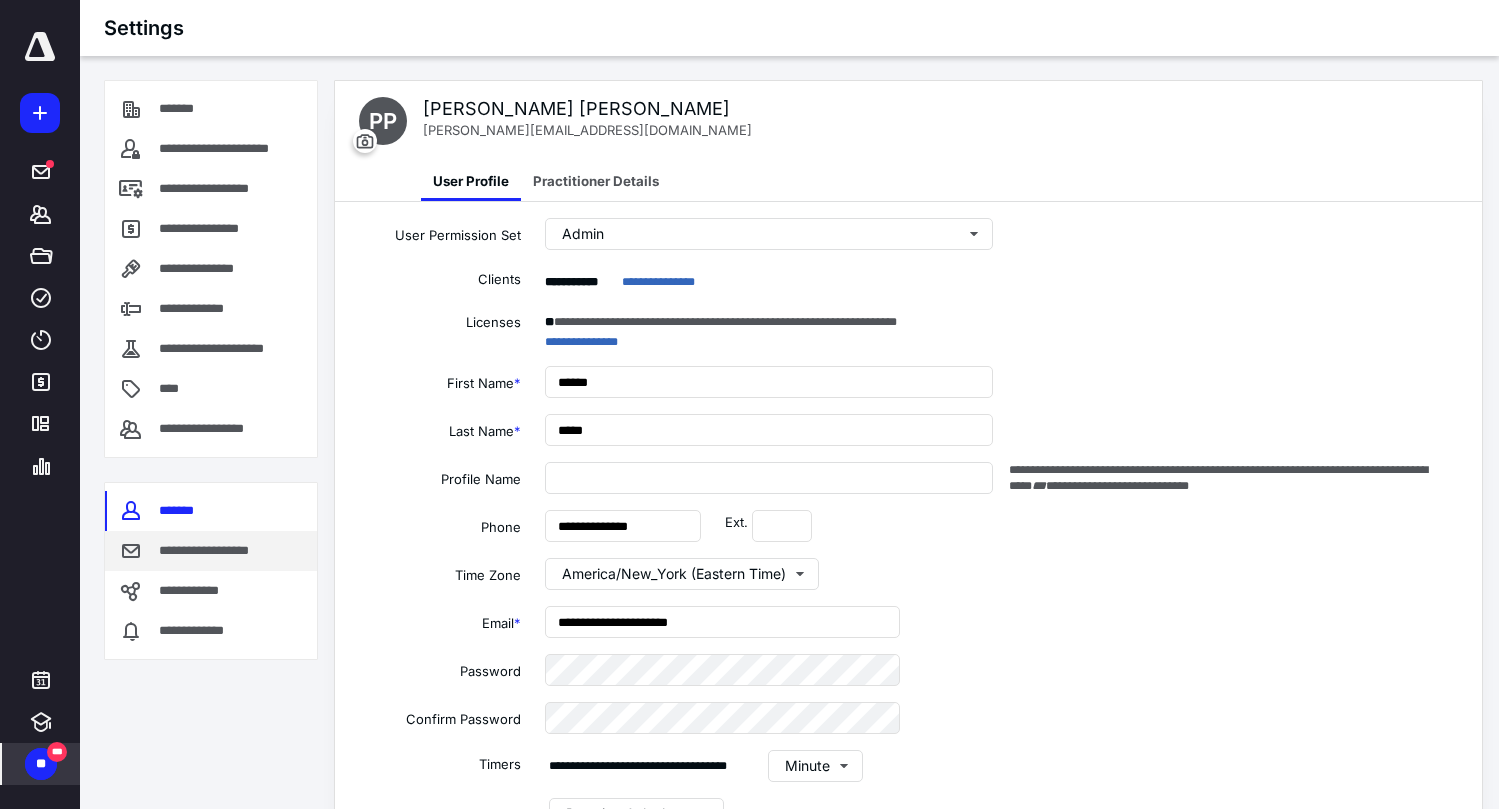 click on "**********" at bounding box center [218, 551] 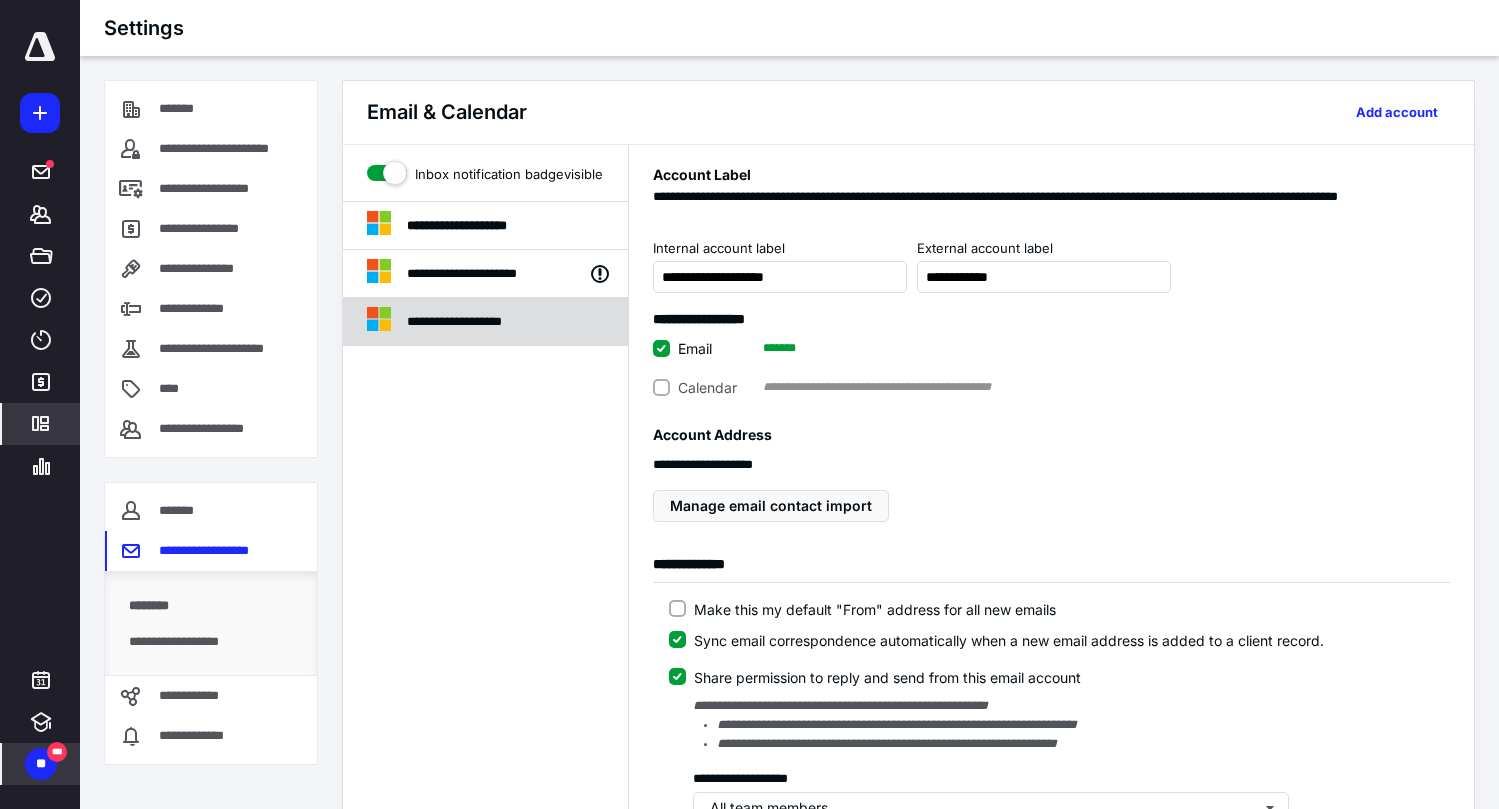 click on "**********" at bounding box center (480, 322) 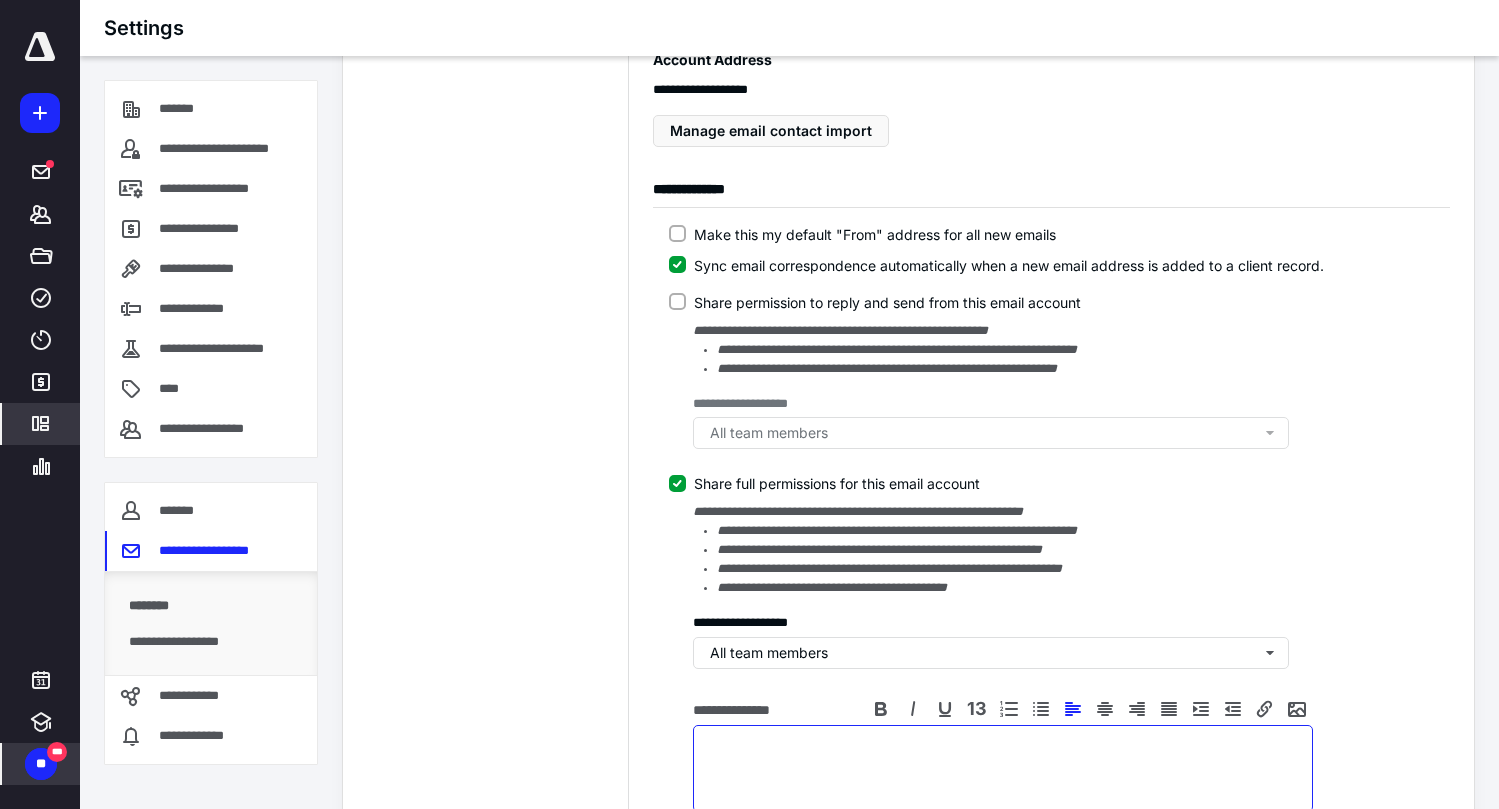 scroll, scrollTop: 377, scrollLeft: 0, axis: vertical 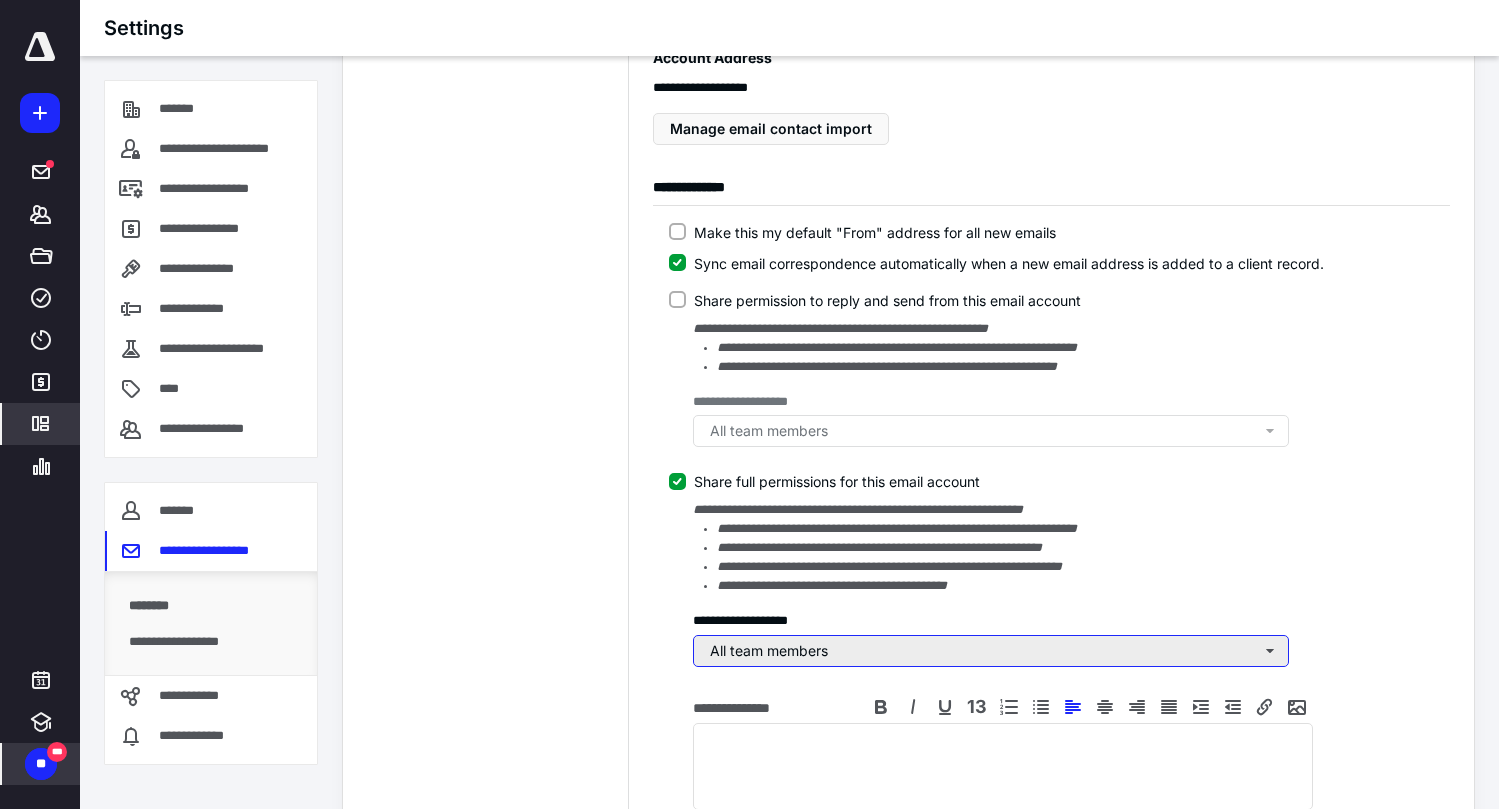 click on "All team members" at bounding box center [991, 651] 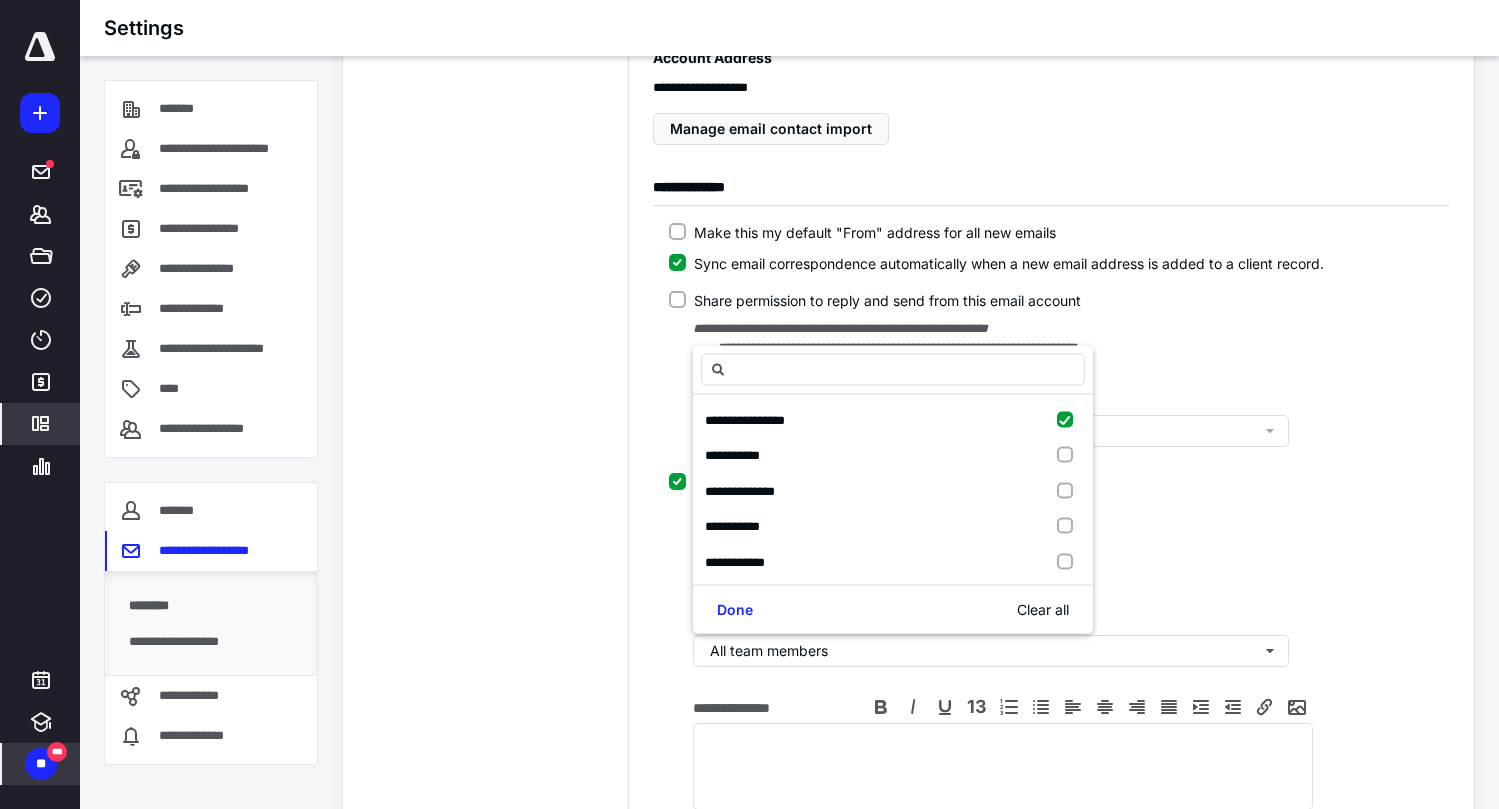 click on "**********" at bounding box center (1059, 532) 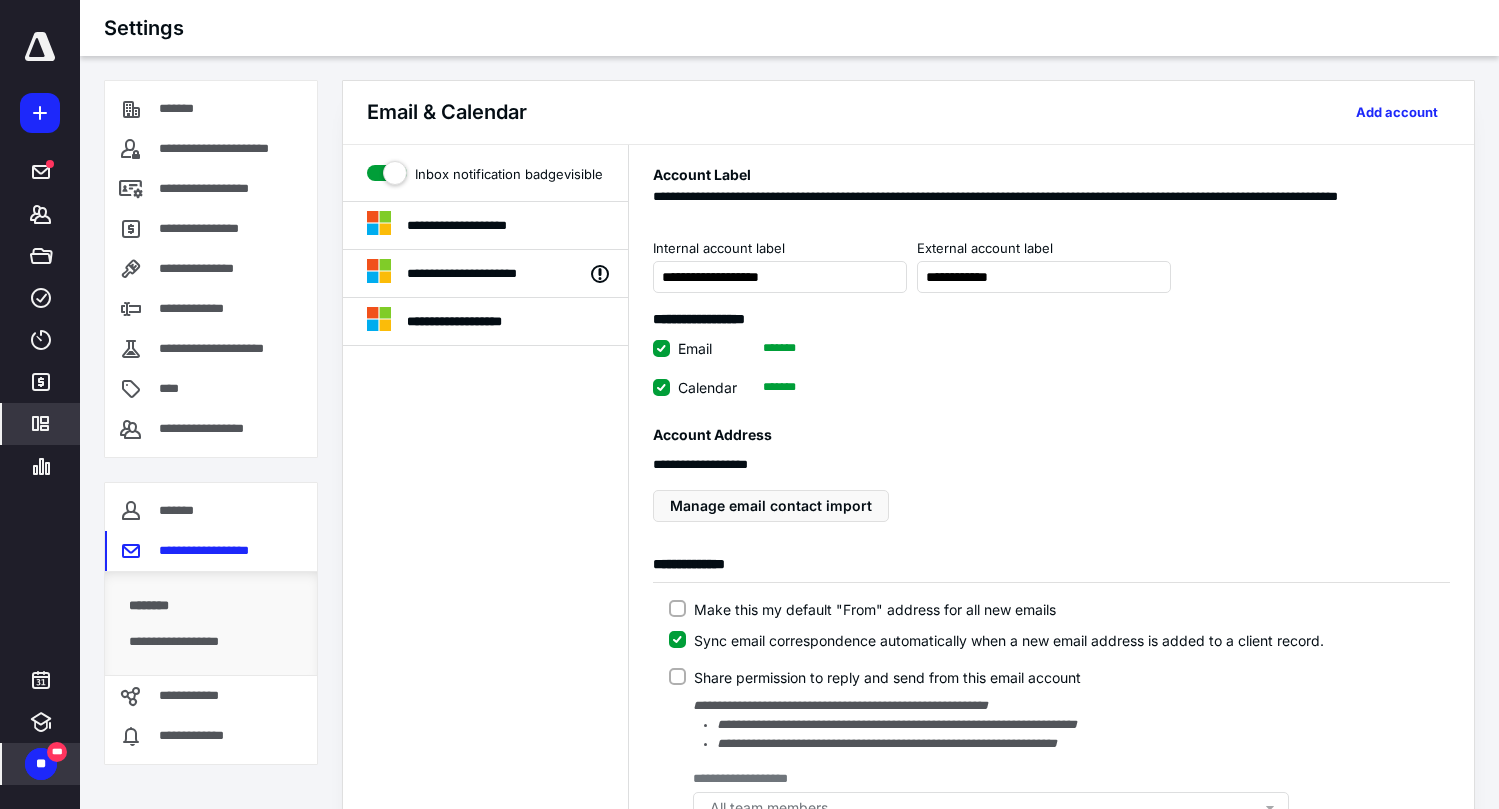 scroll, scrollTop: 2, scrollLeft: 0, axis: vertical 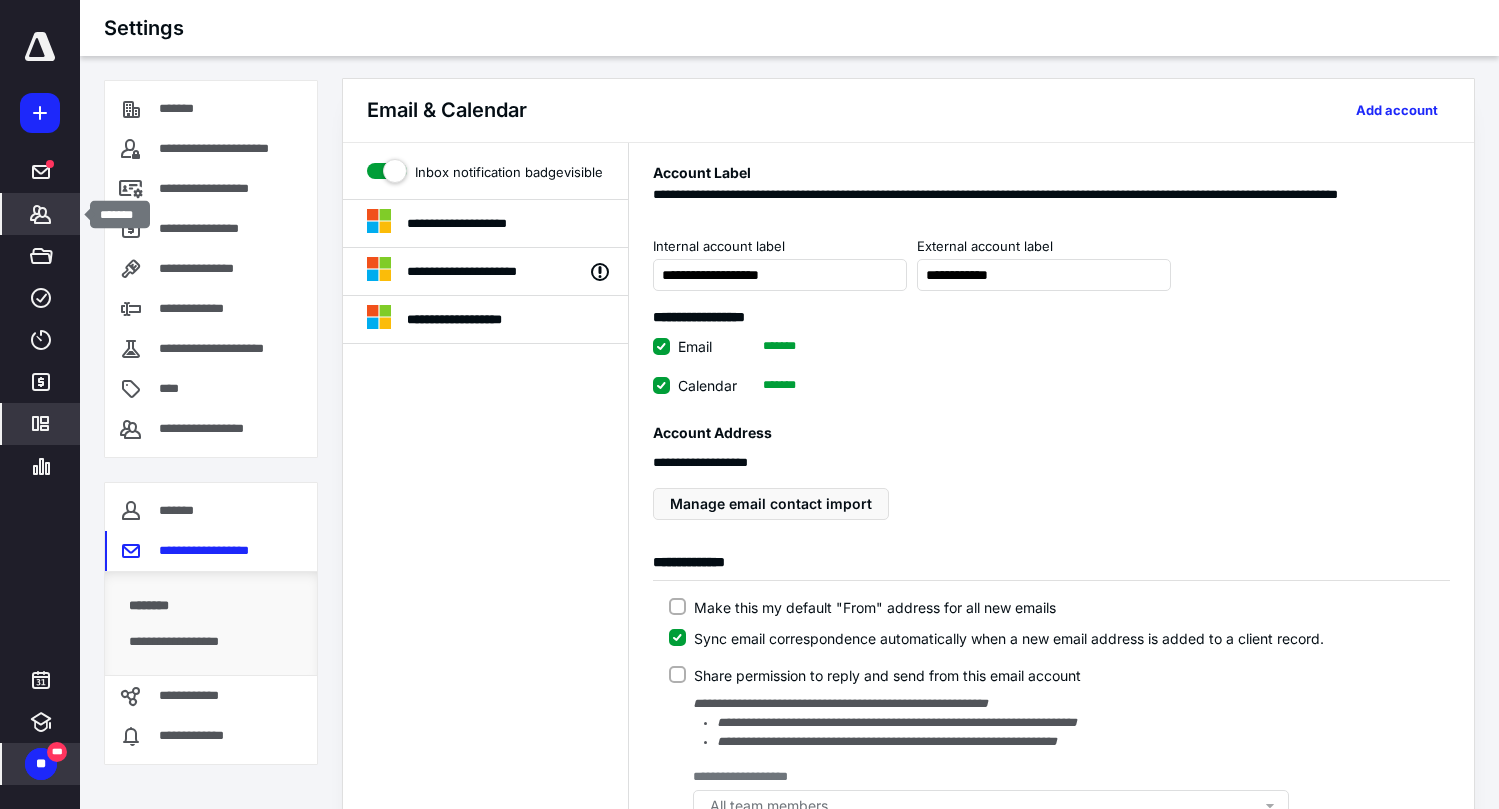 click on "*******" at bounding box center [41, 214] 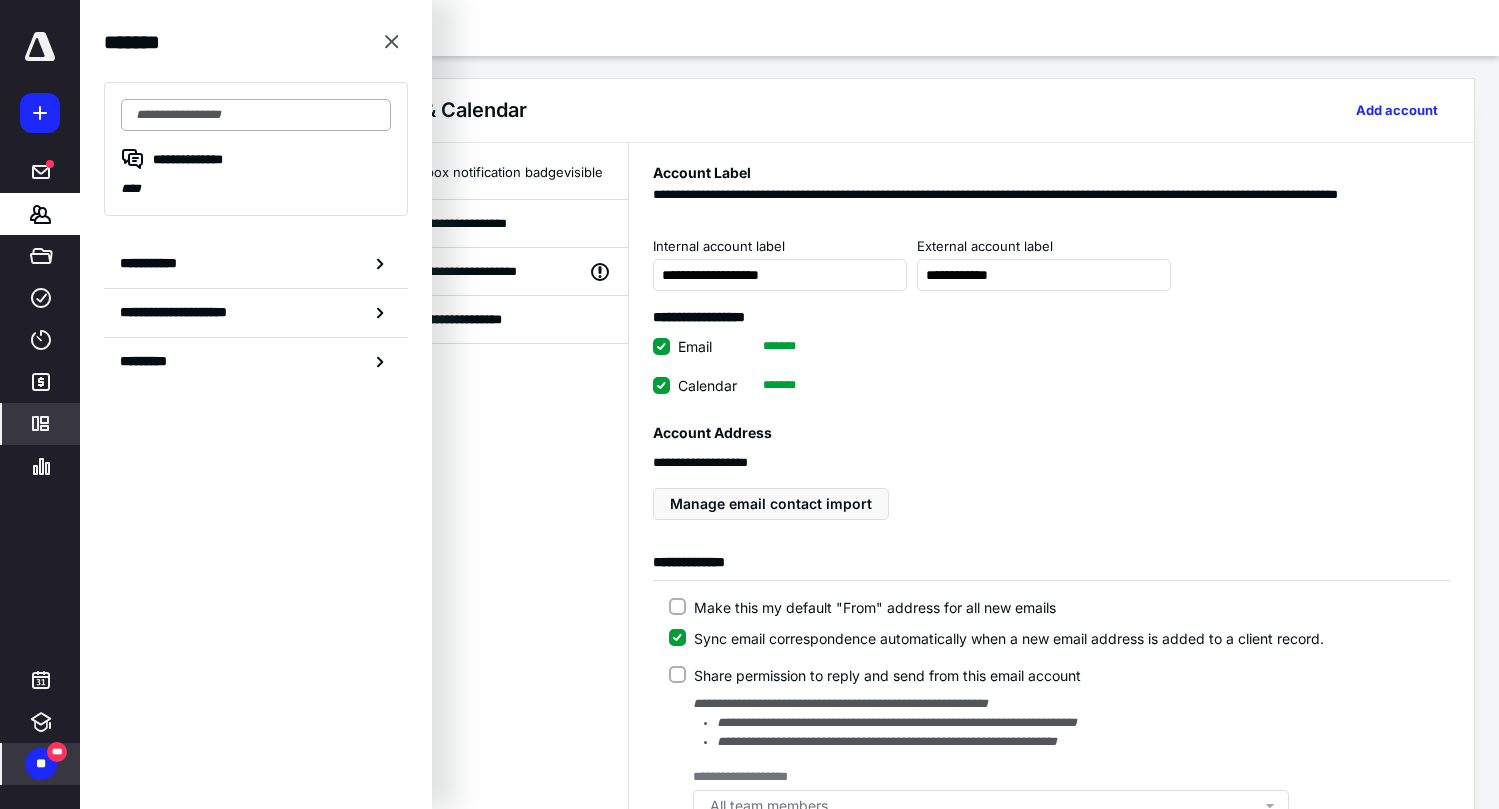 click at bounding box center [256, 115] 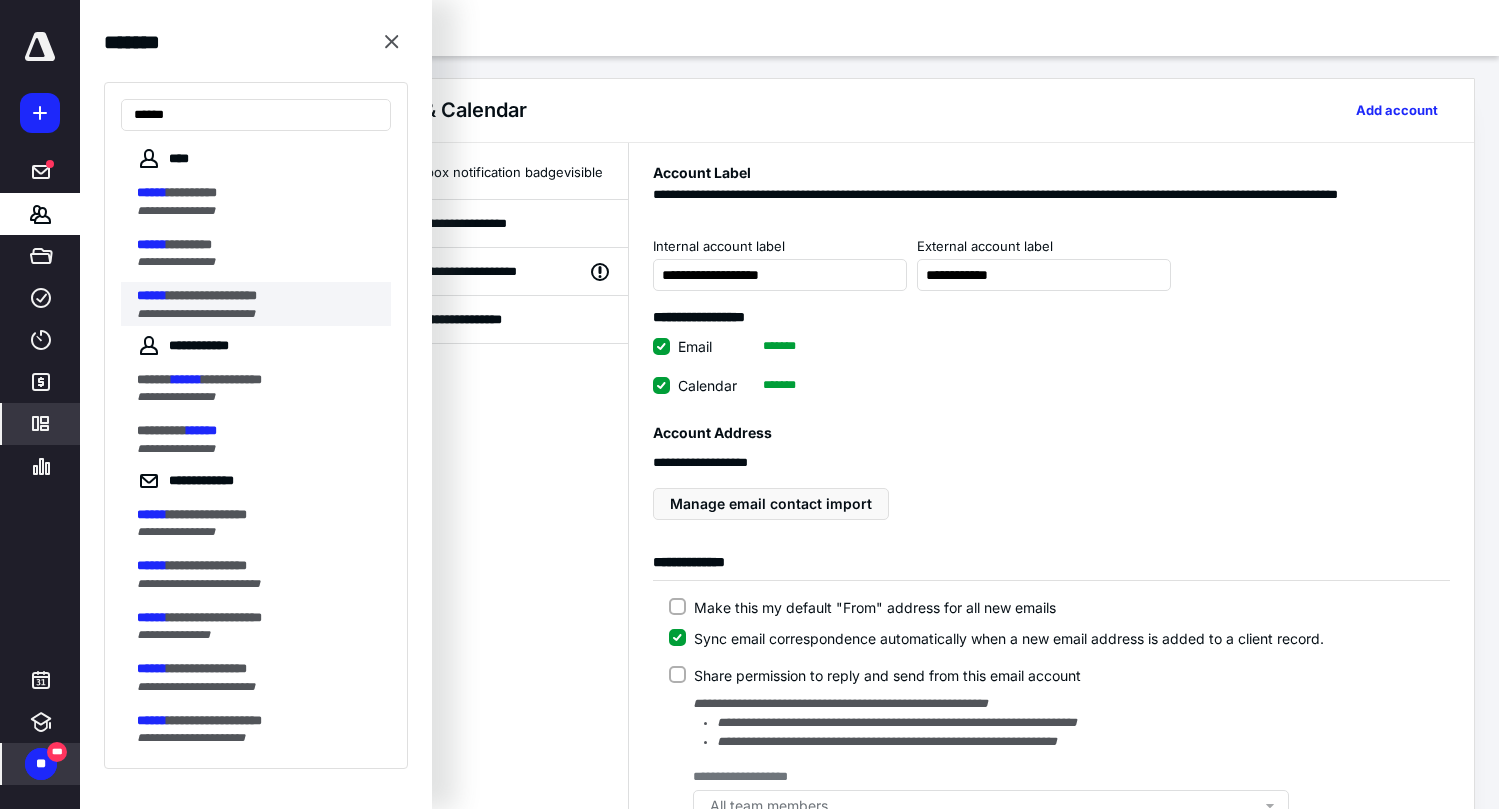 type on "******" 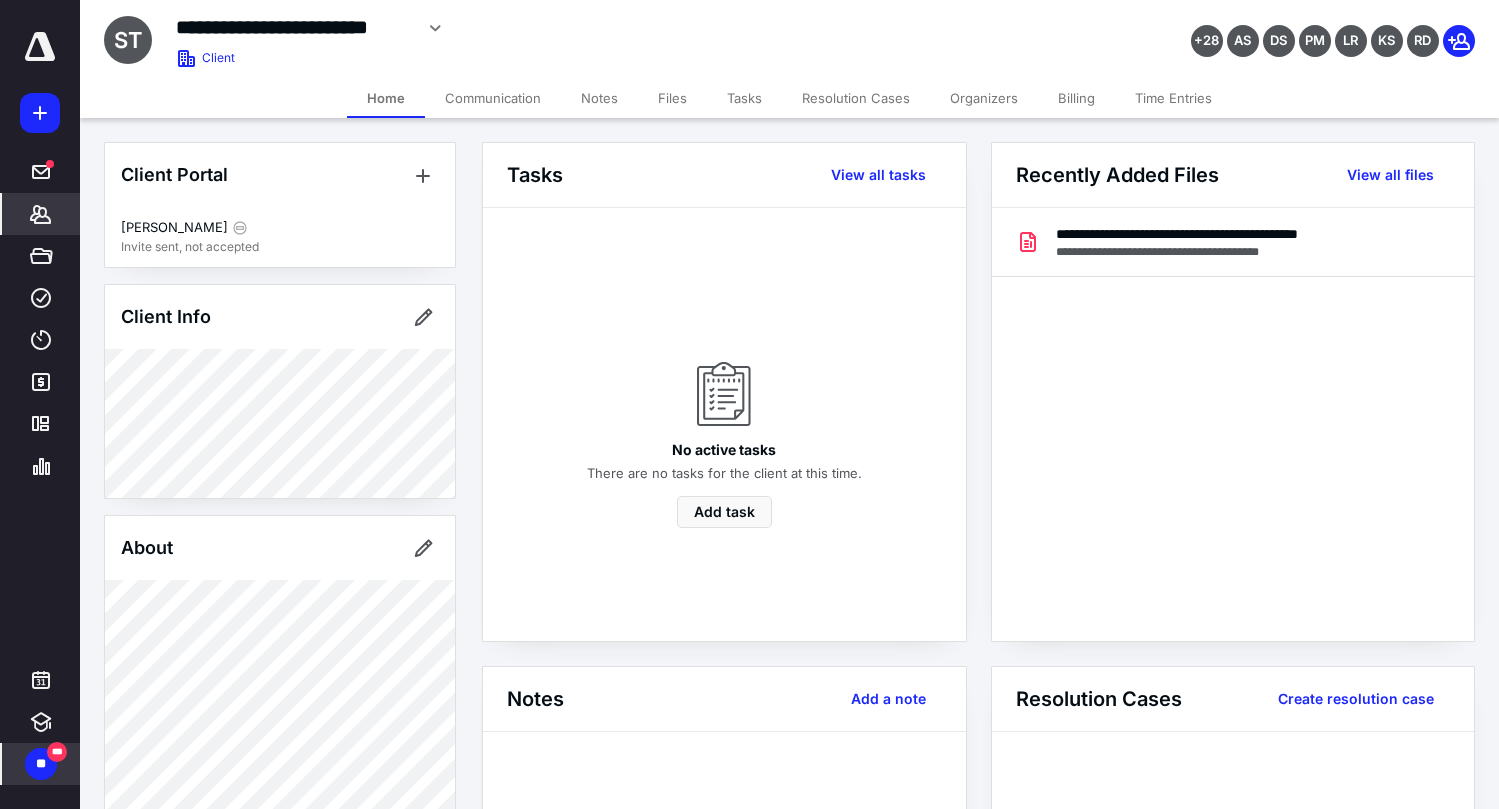 click on "Home Communication Notes Files Tasks Resolution Cases Organizers Billing Time Entries" at bounding box center [789, 98] 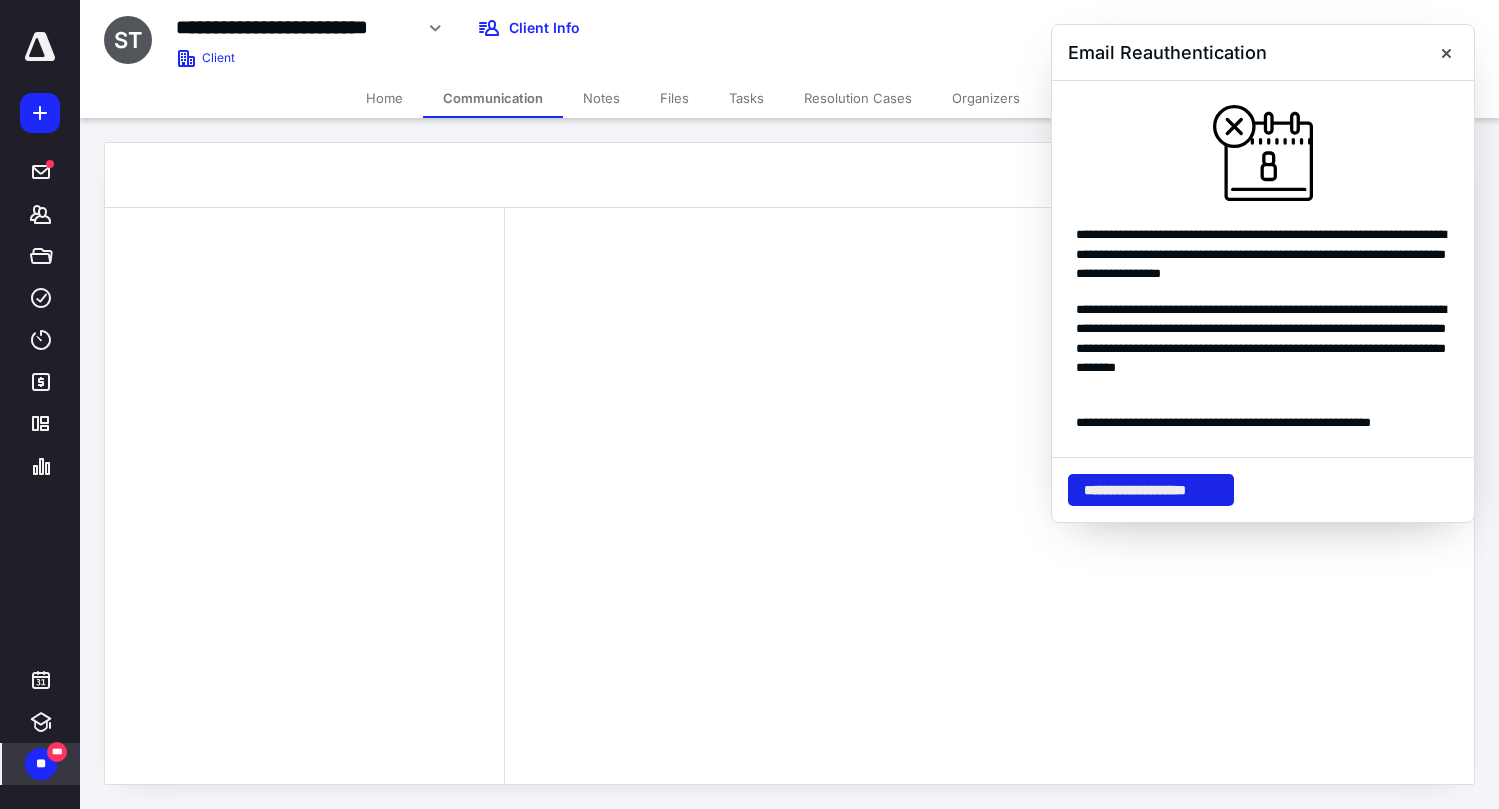 click on "**********" at bounding box center (1151, 490) 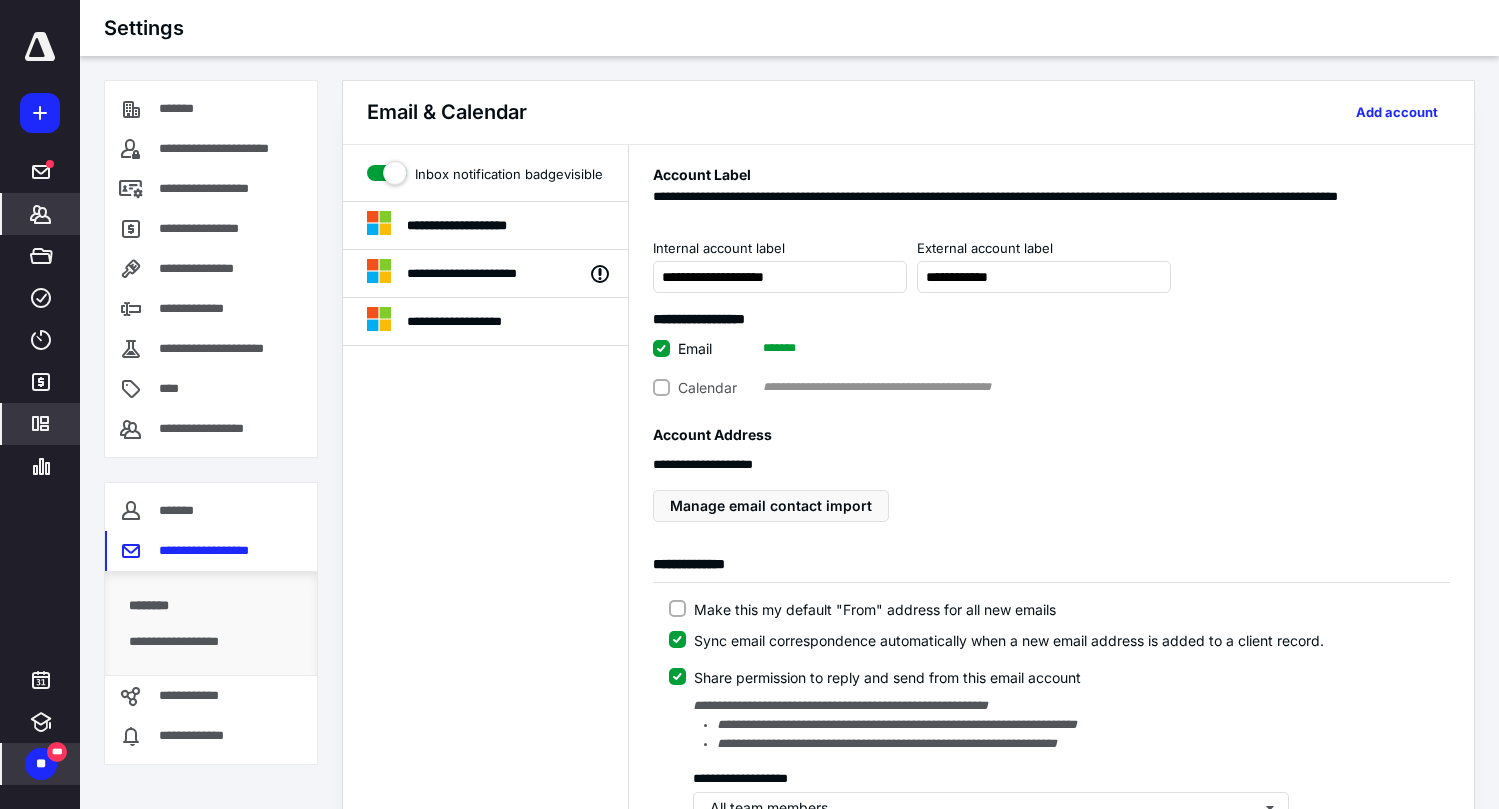 click on "*******" at bounding box center (41, 214) 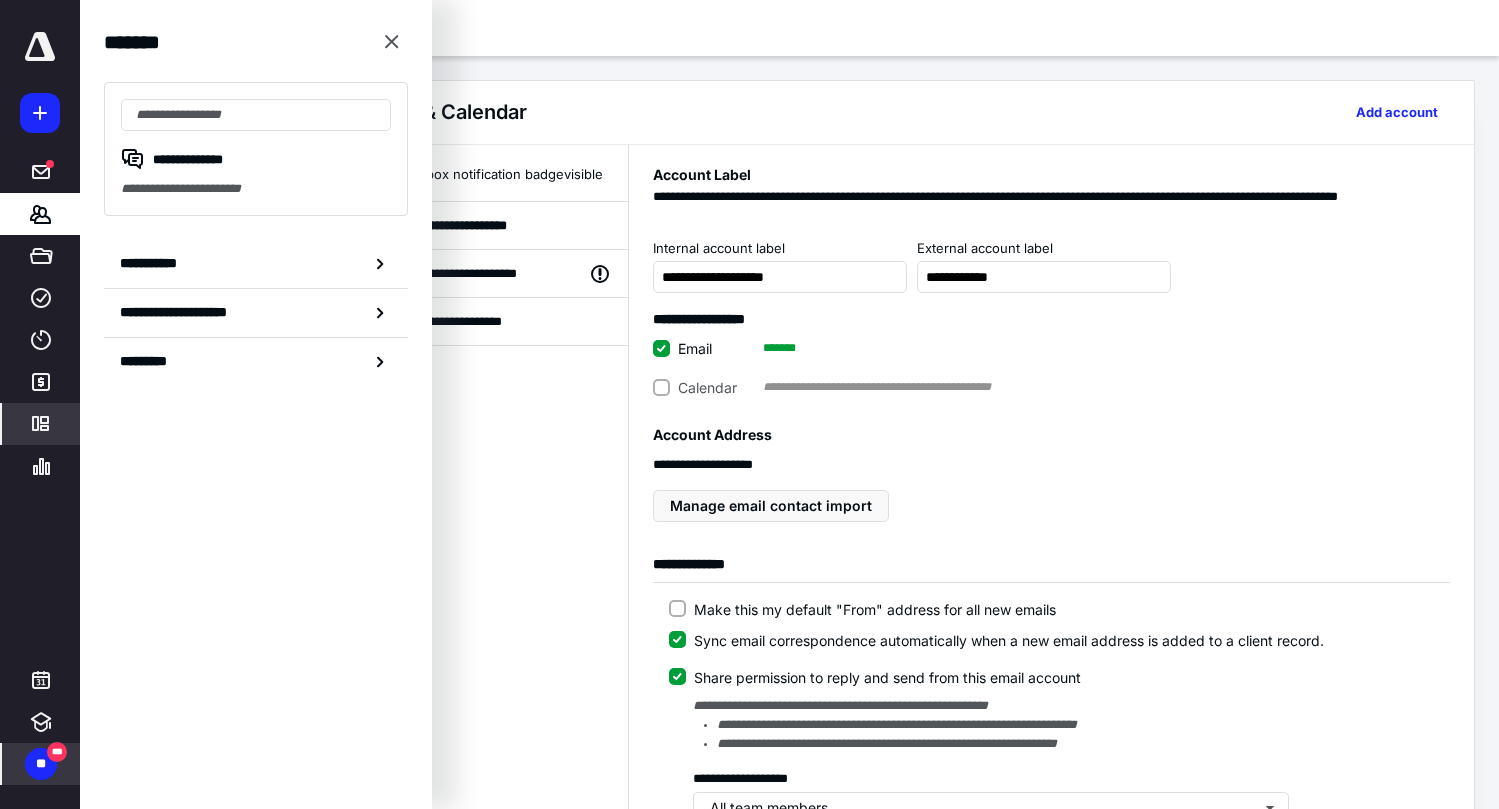click on "**********" at bounding box center [256, 149] 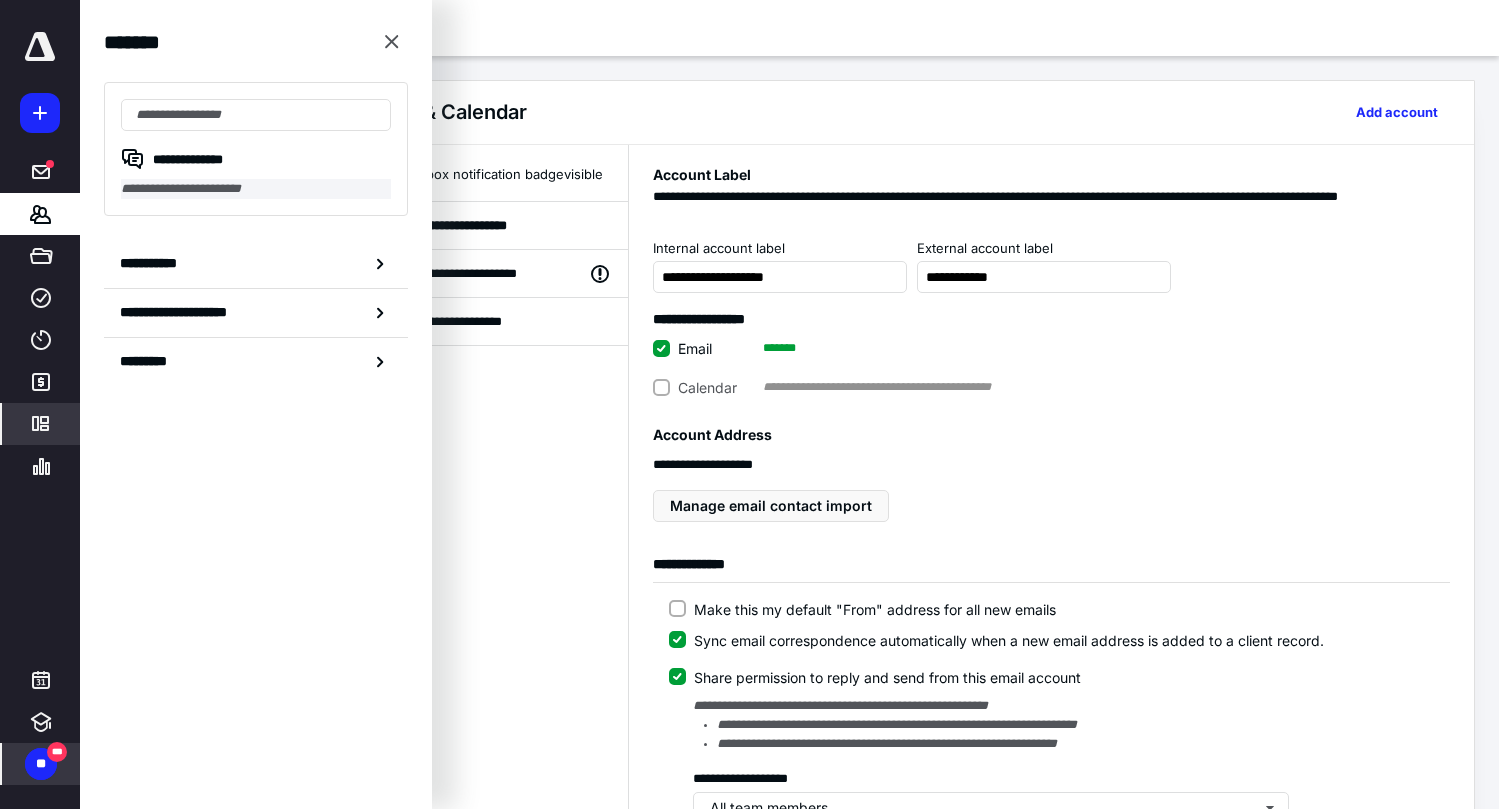 click on "**********" at bounding box center (256, 189) 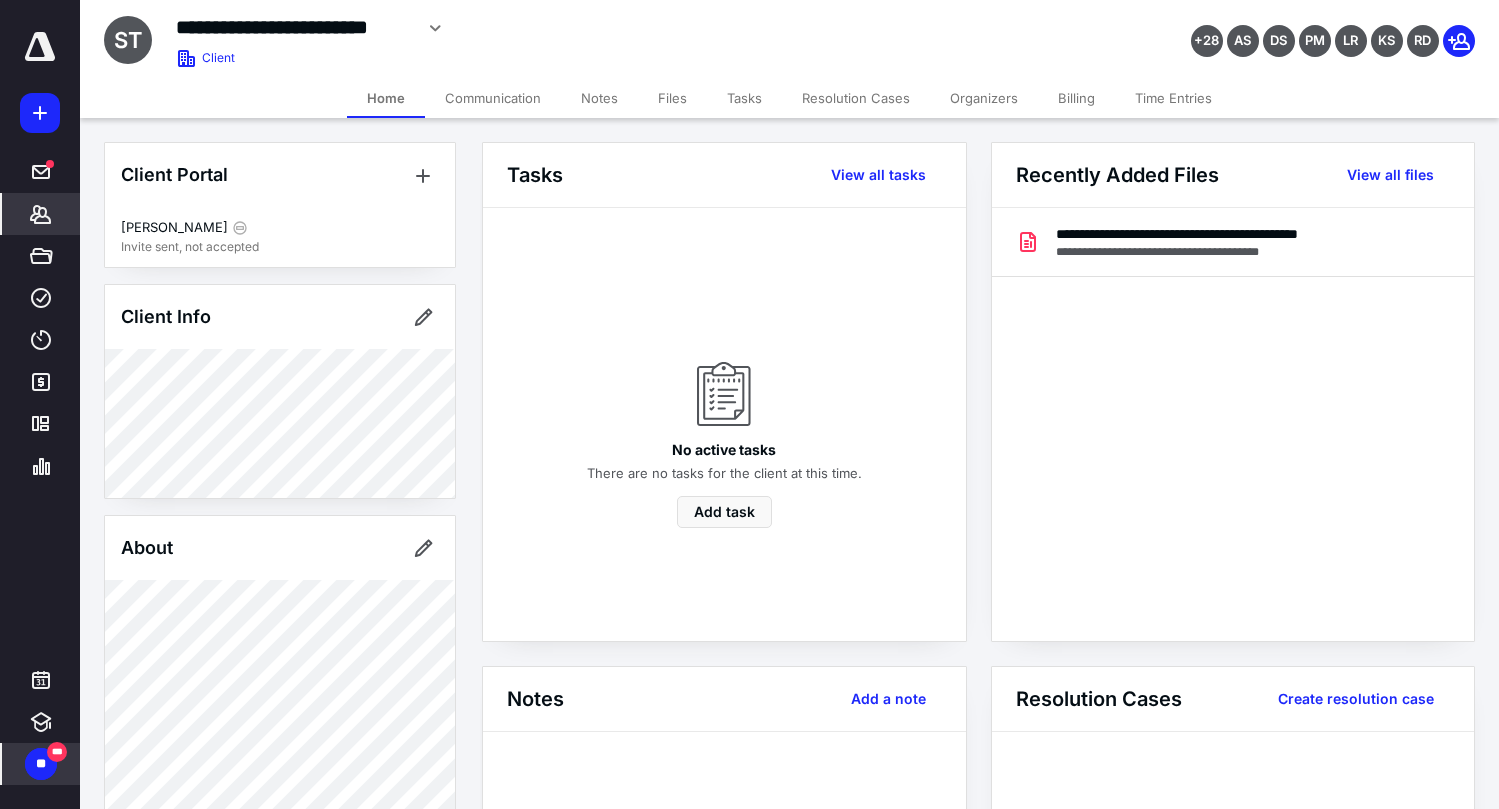 click on "Communication" at bounding box center [493, 98] 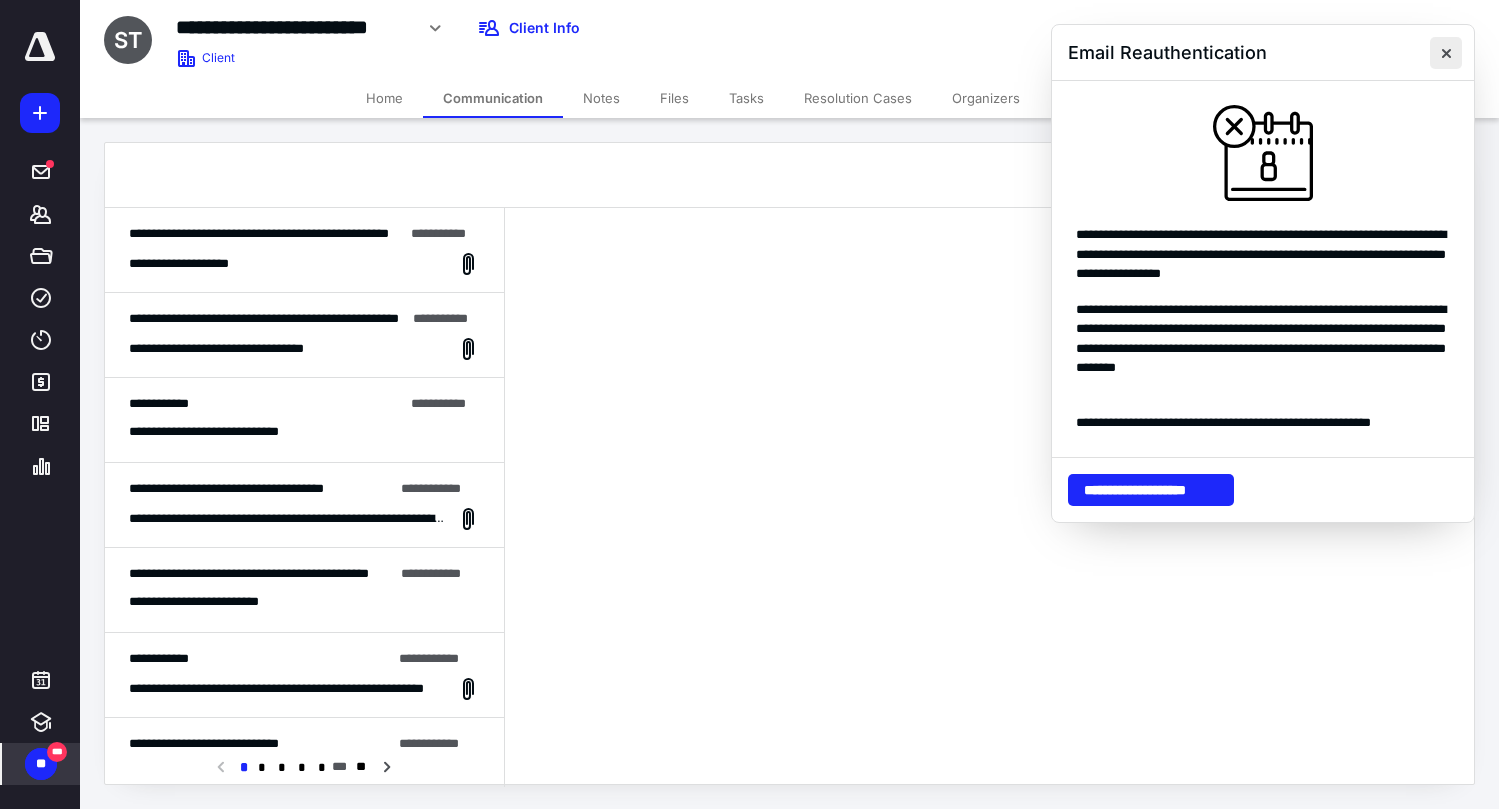 click at bounding box center [1446, 53] 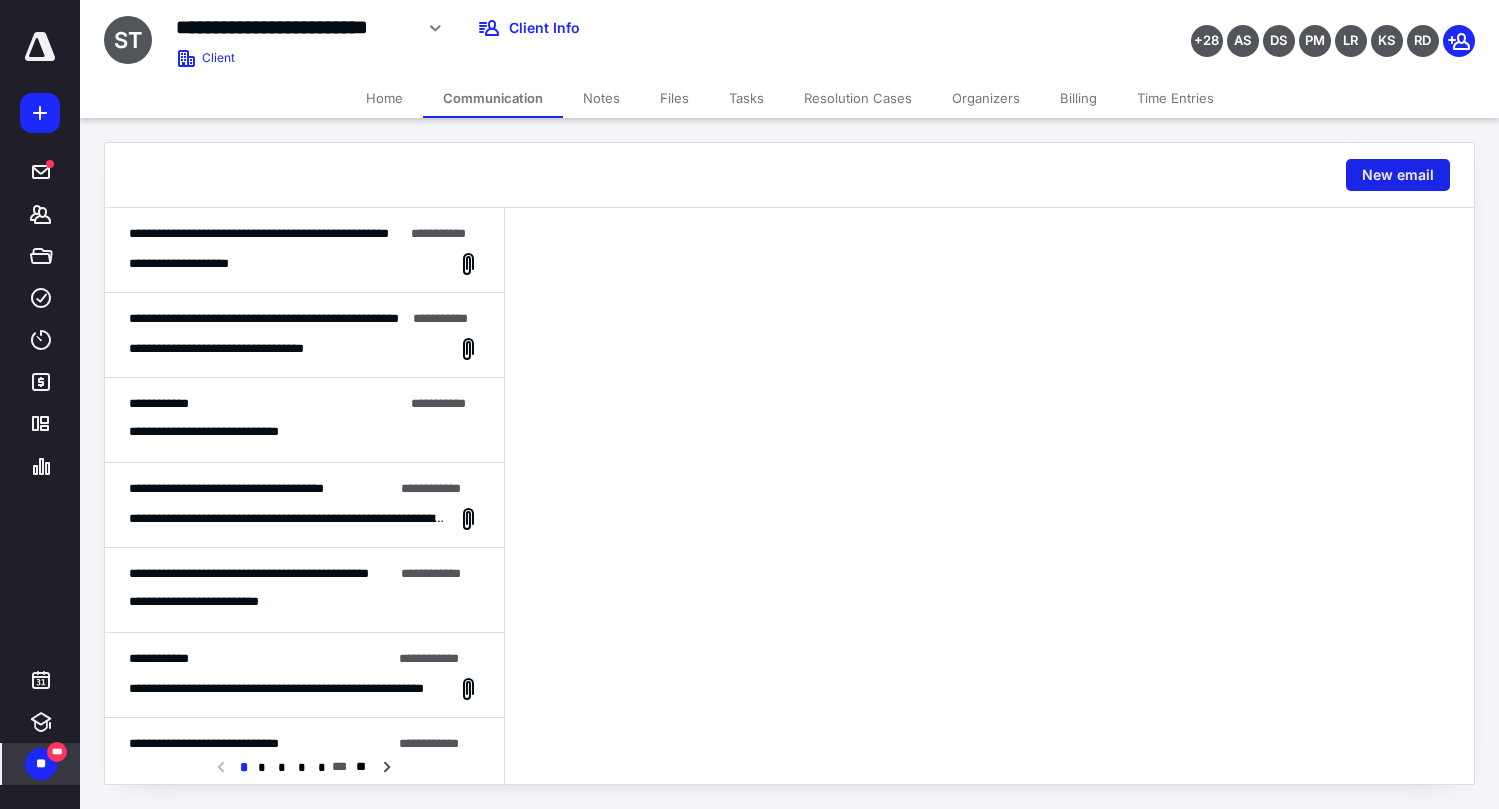 click on "New email" at bounding box center [1398, 175] 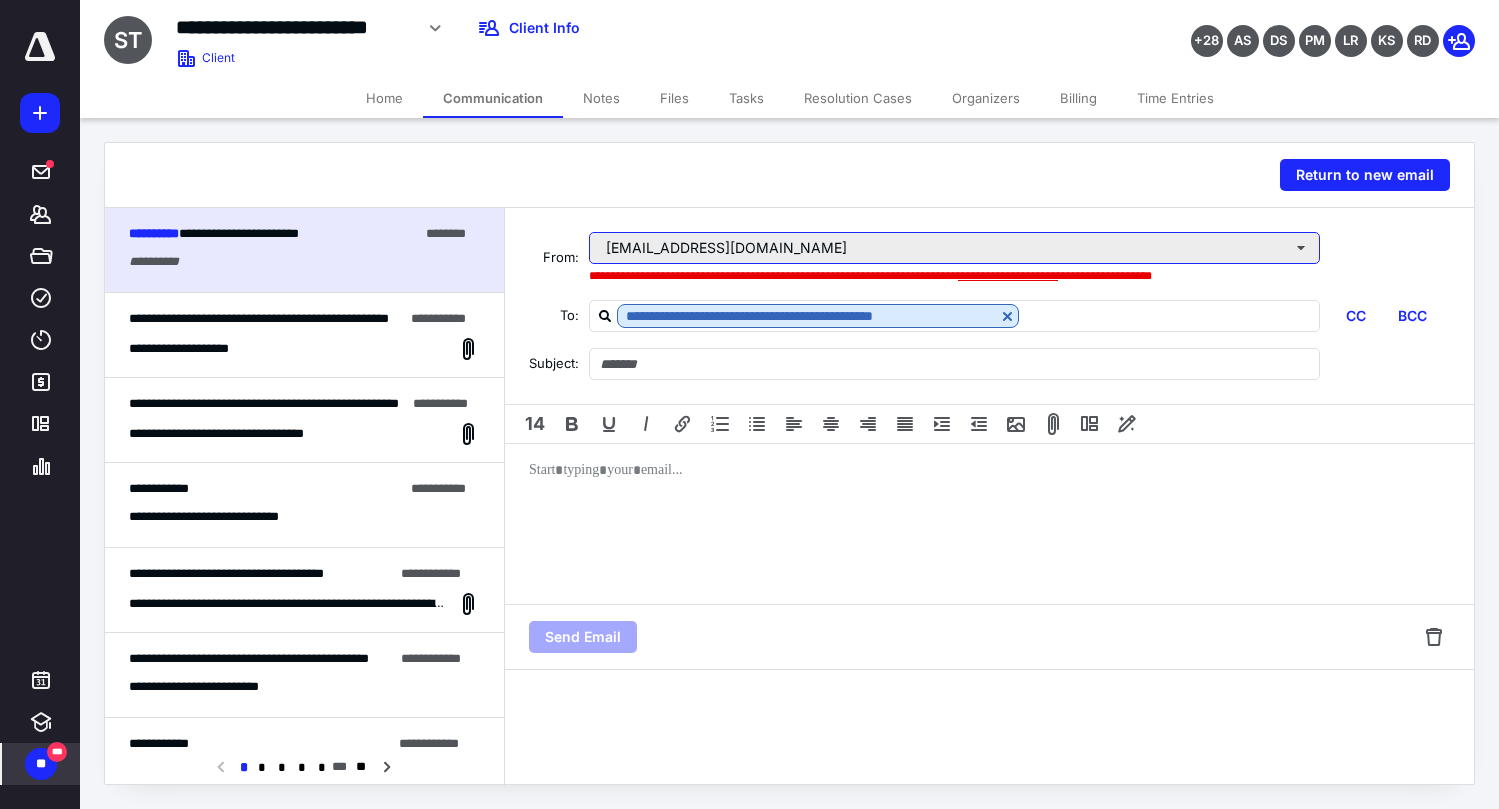 click on "kayla@cambreancpa.com" at bounding box center (954, 248) 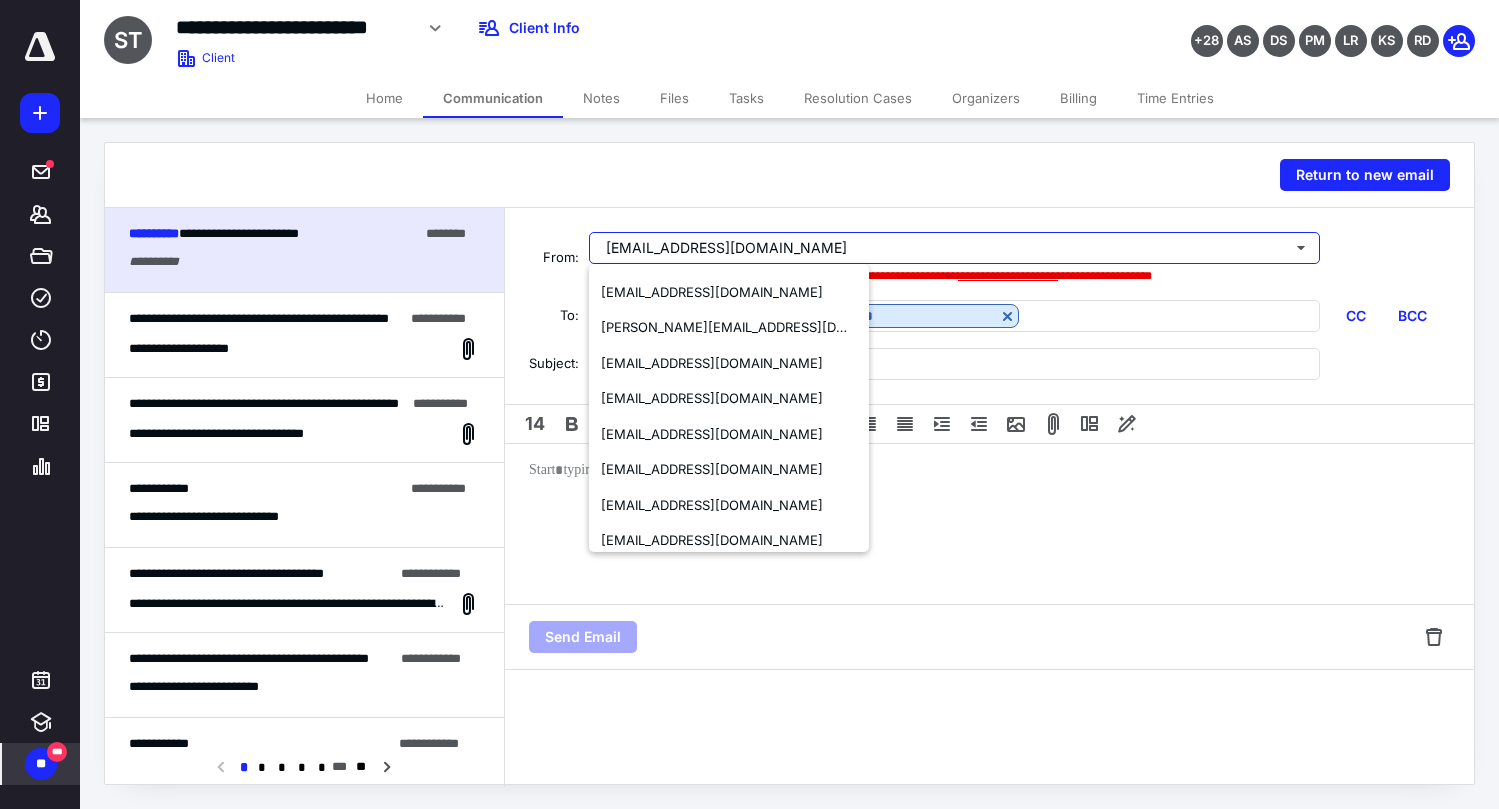 scroll, scrollTop: 213, scrollLeft: 0, axis: vertical 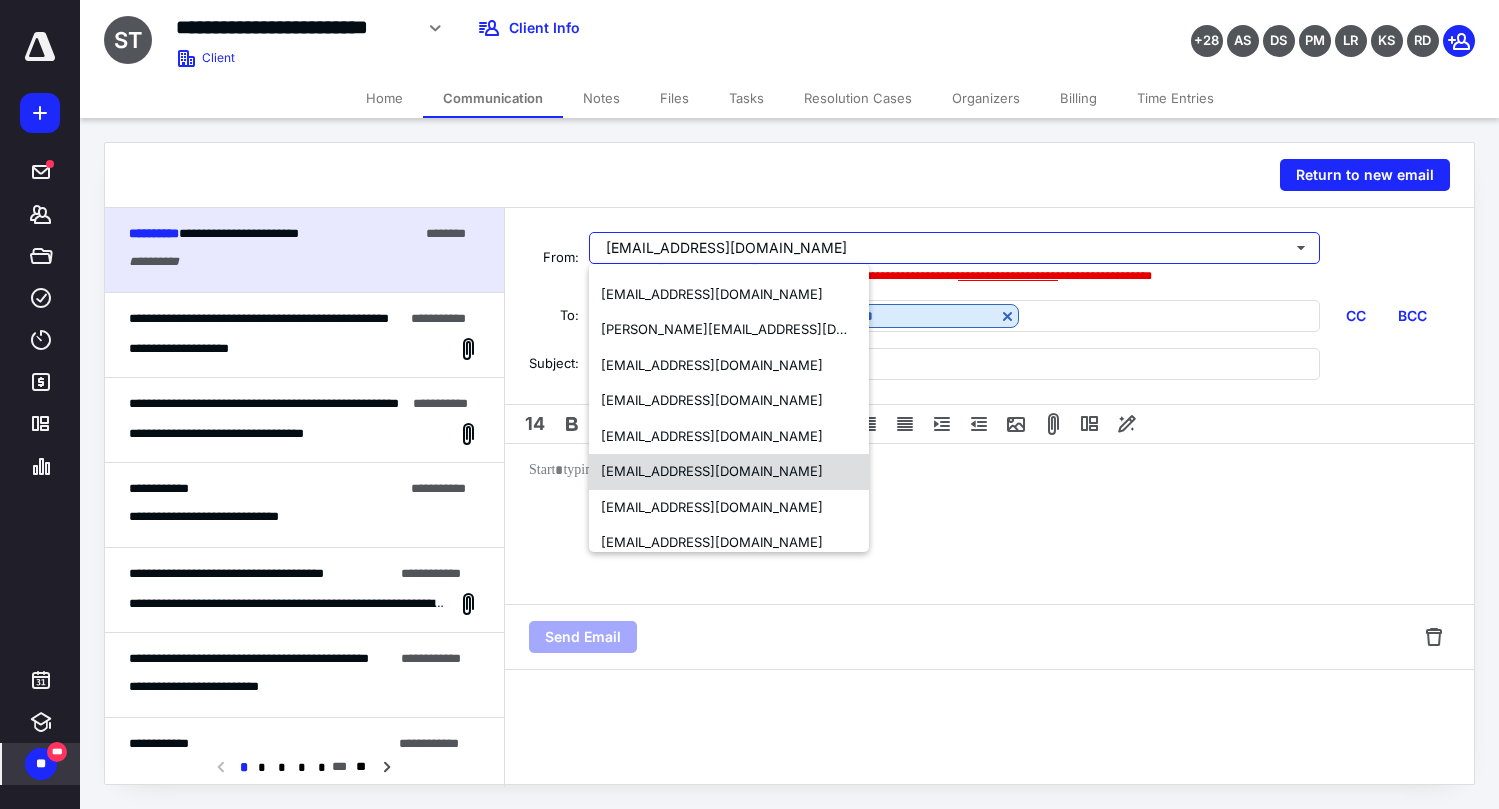 click on "tax@cambreancpa.com" at bounding box center (729, 472) 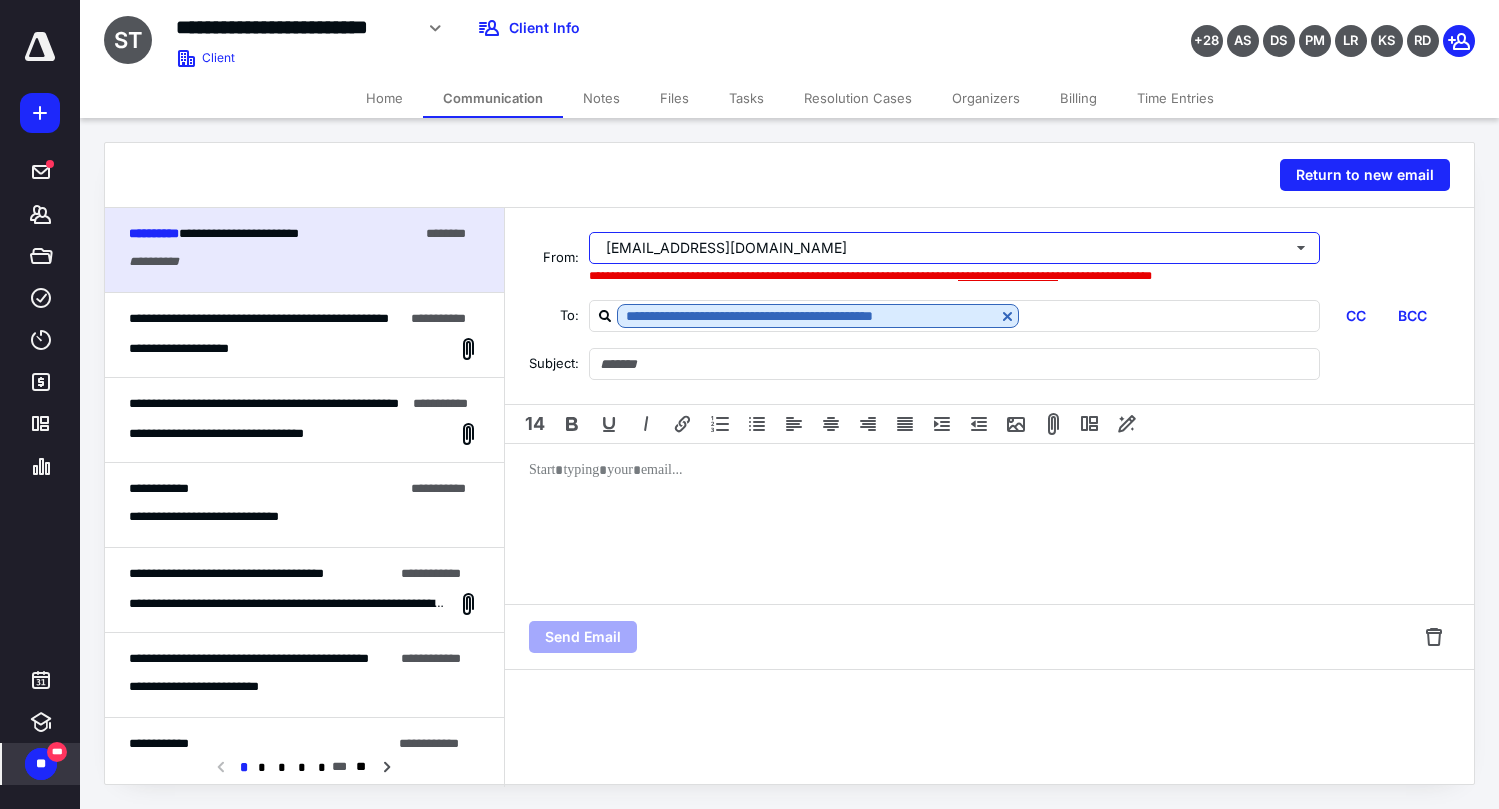 scroll, scrollTop: 0, scrollLeft: 0, axis: both 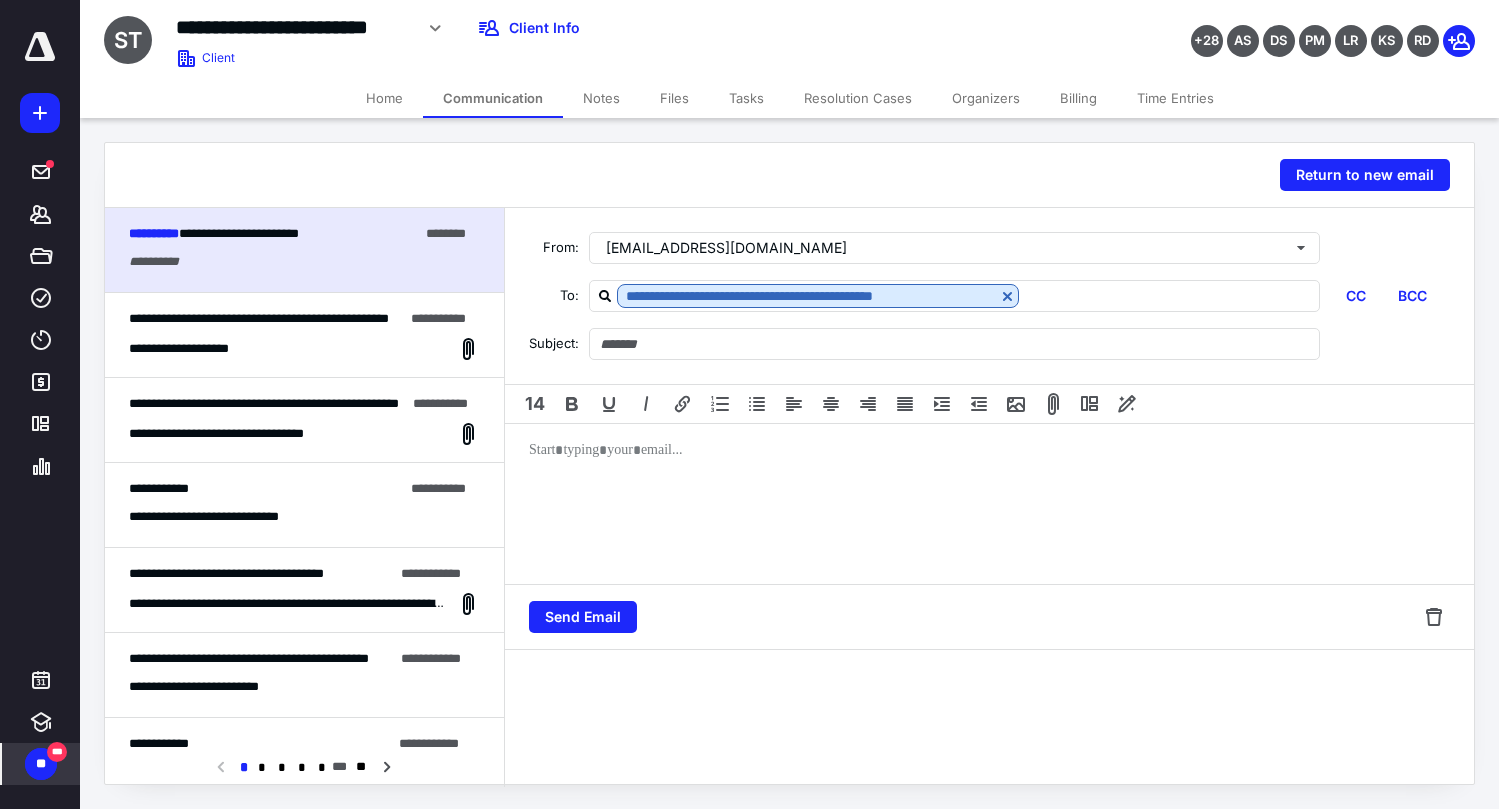 click at bounding box center [989, 504] 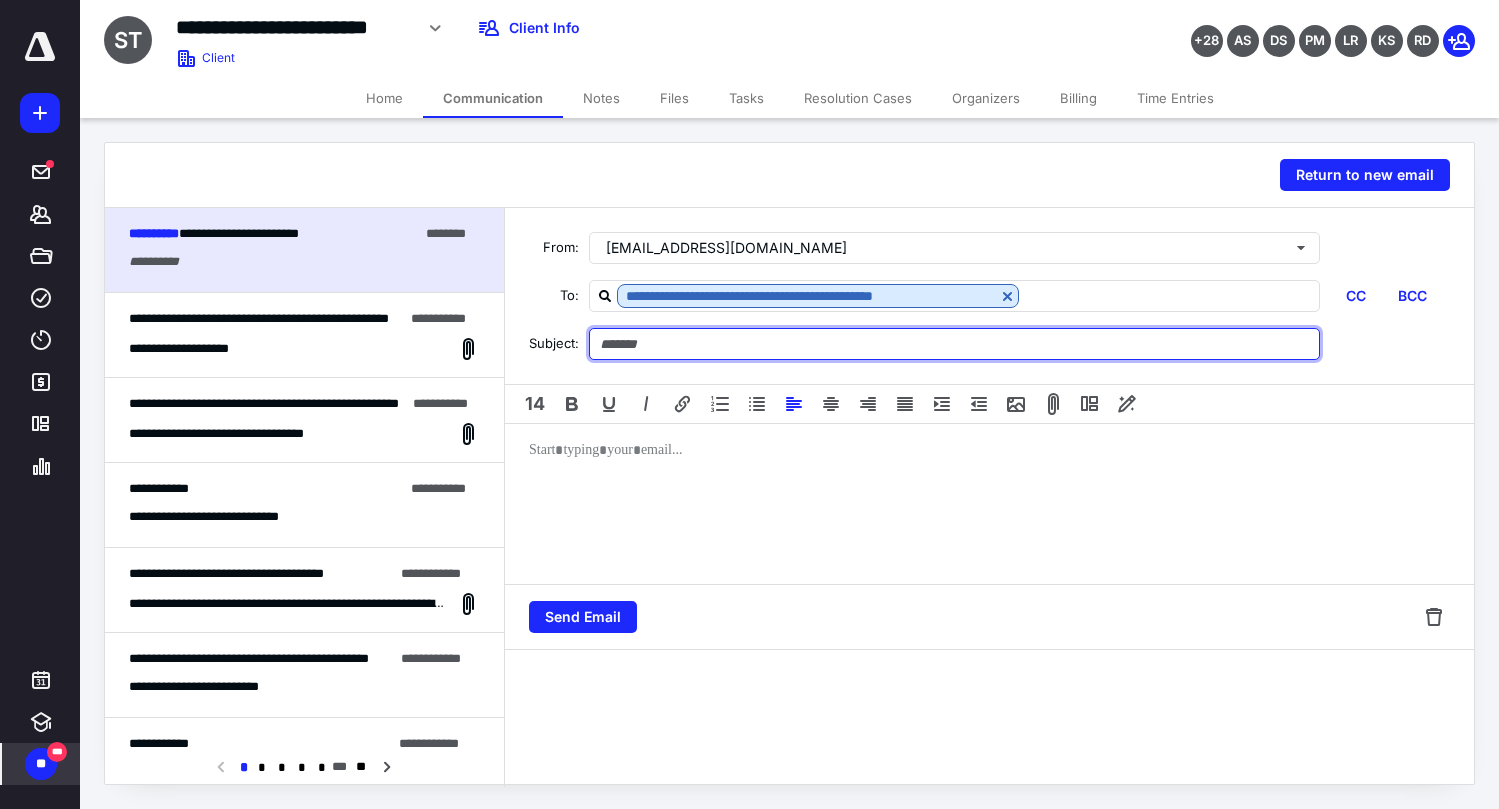 click at bounding box center (954, 344) 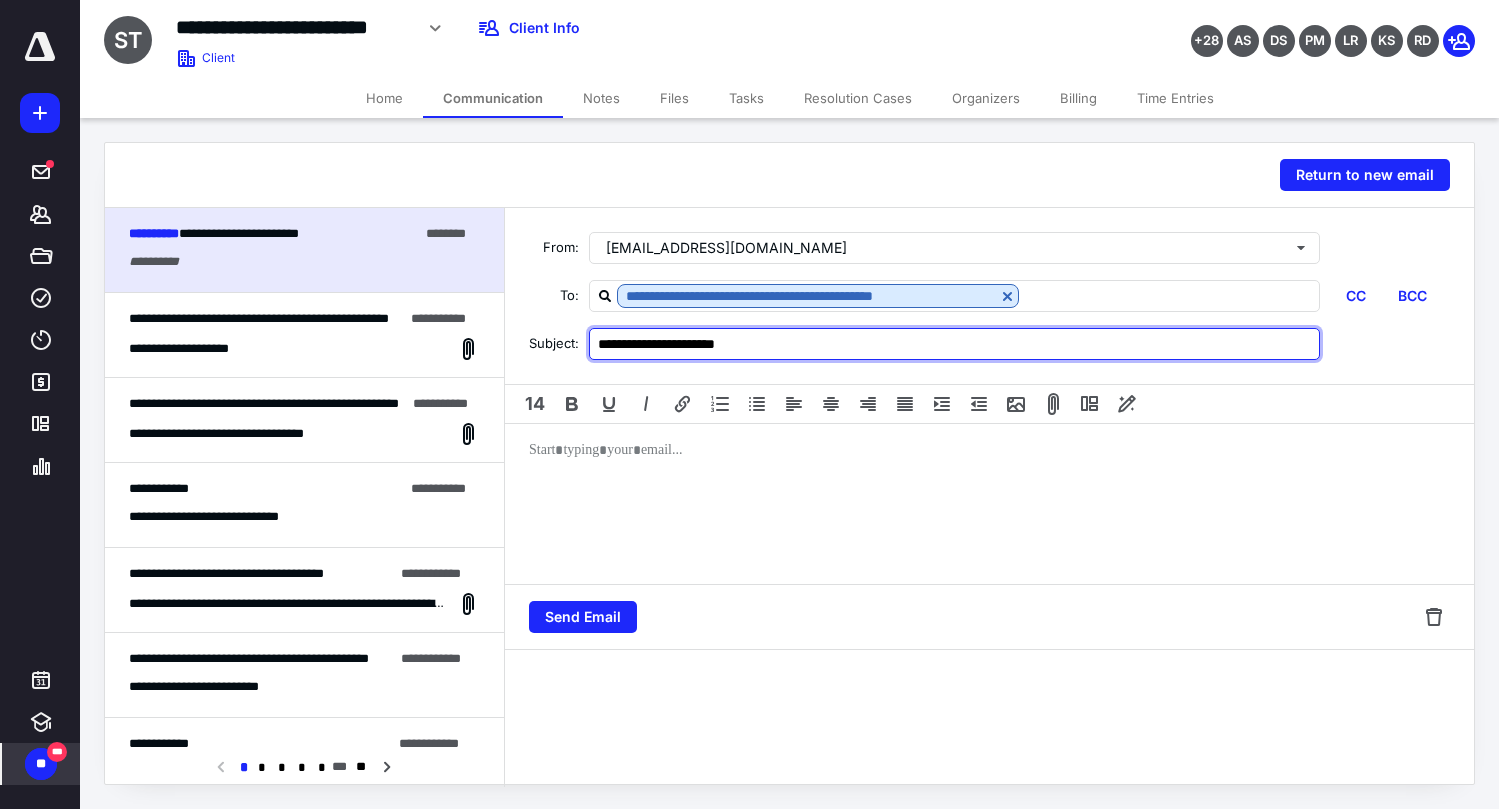 type on "**********" 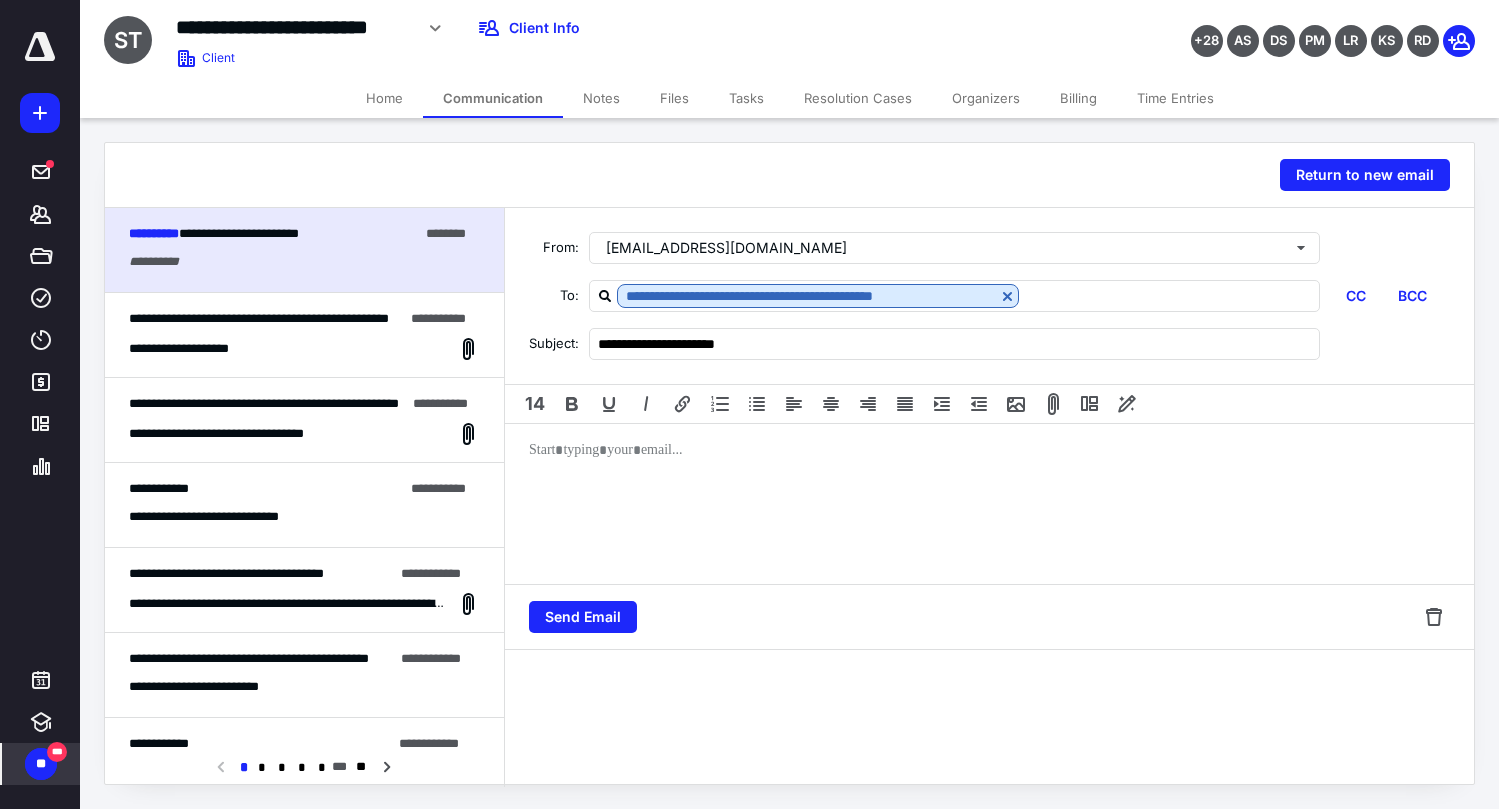 click at bounding box center [989, 504] 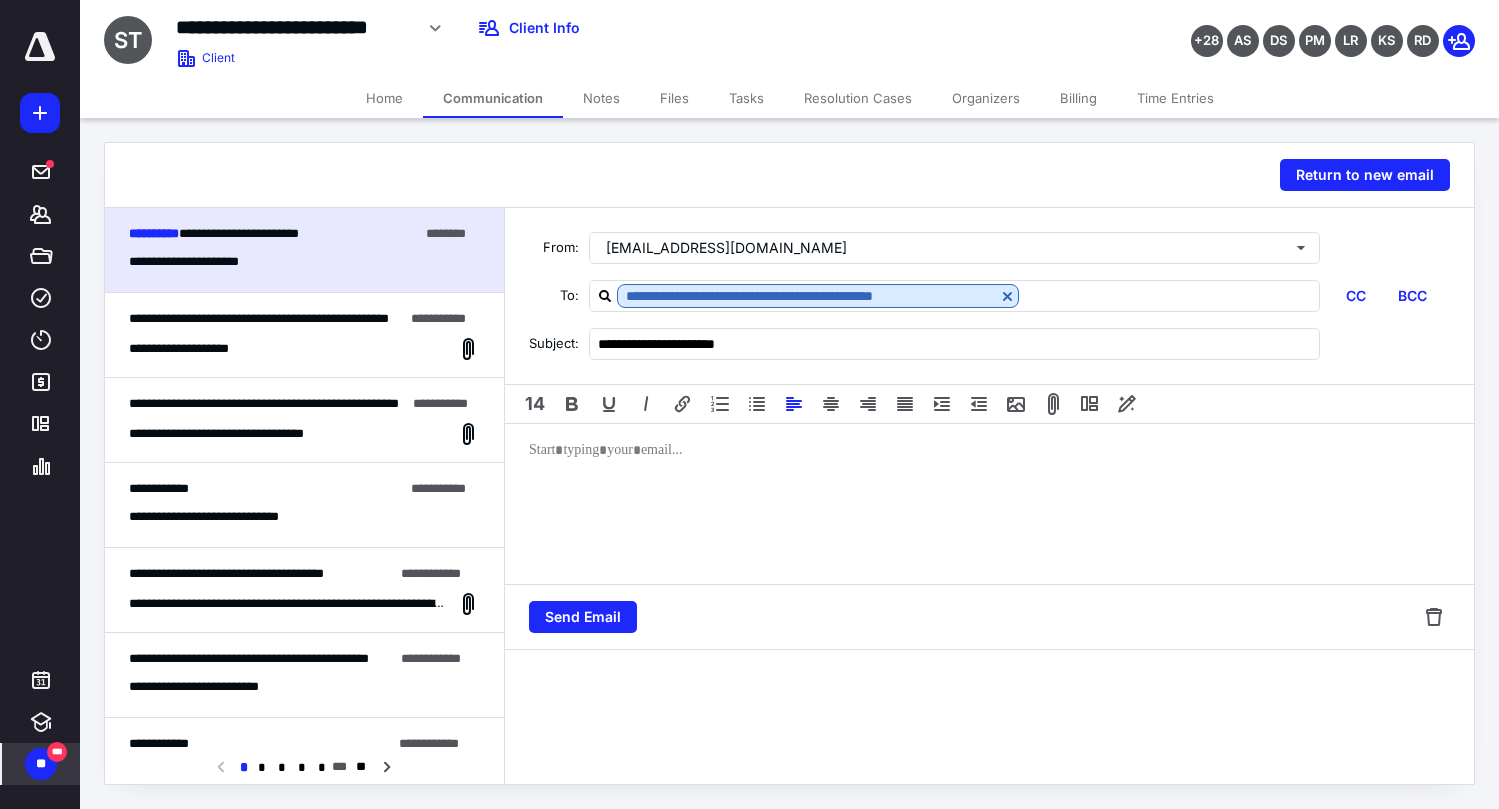 type 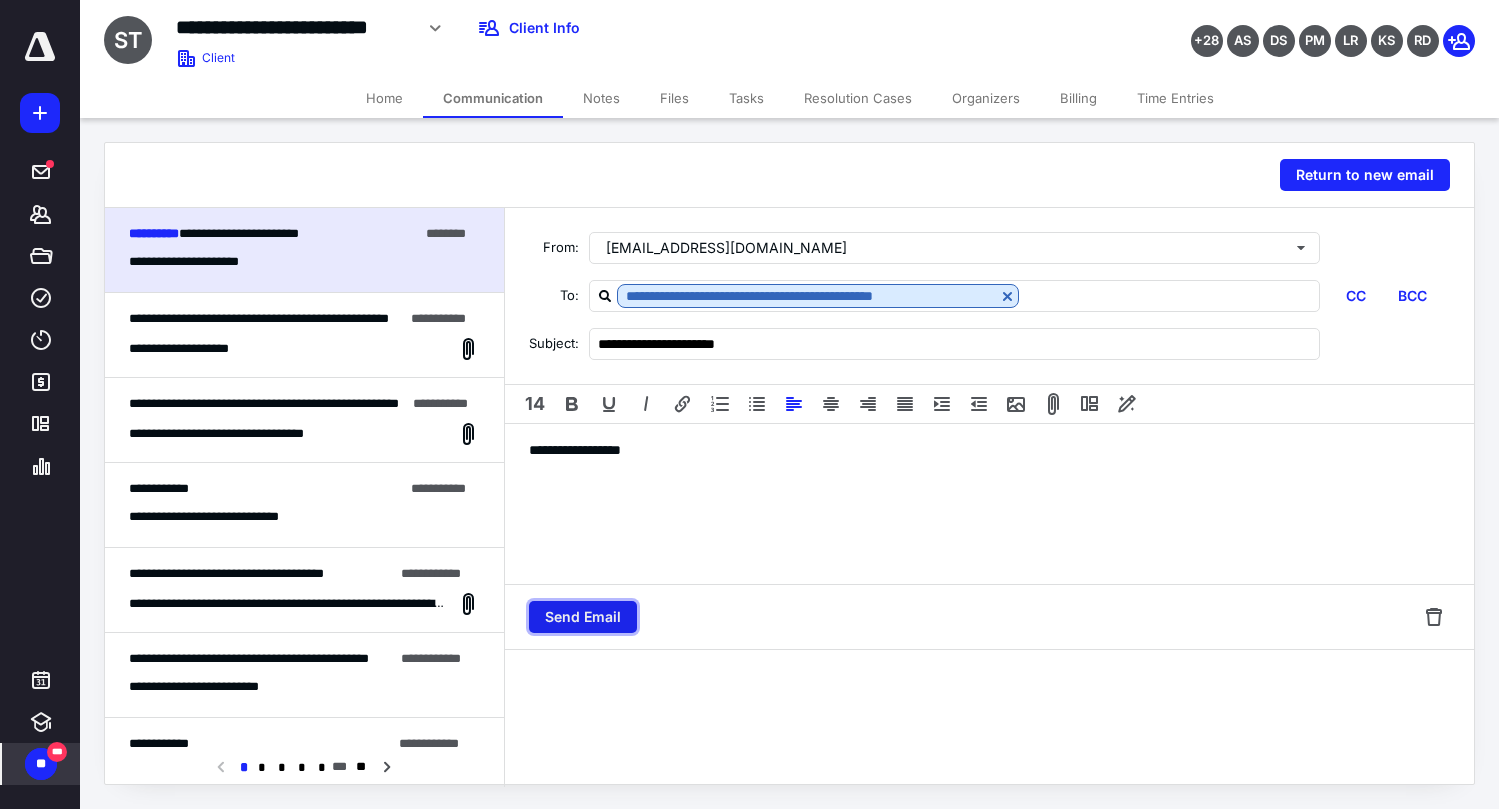click on "Send Email" at bounding box center [583, 617] 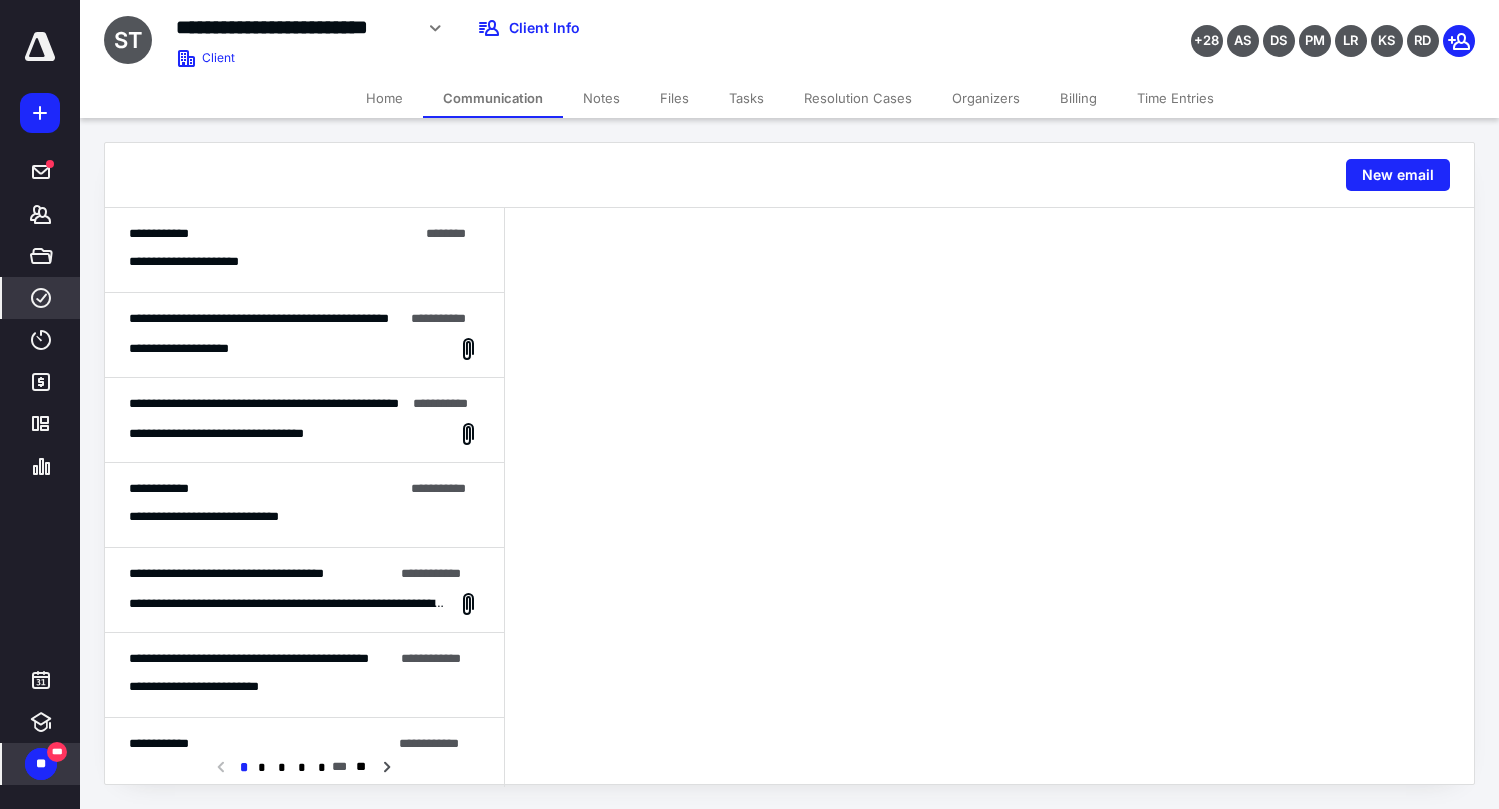 click 